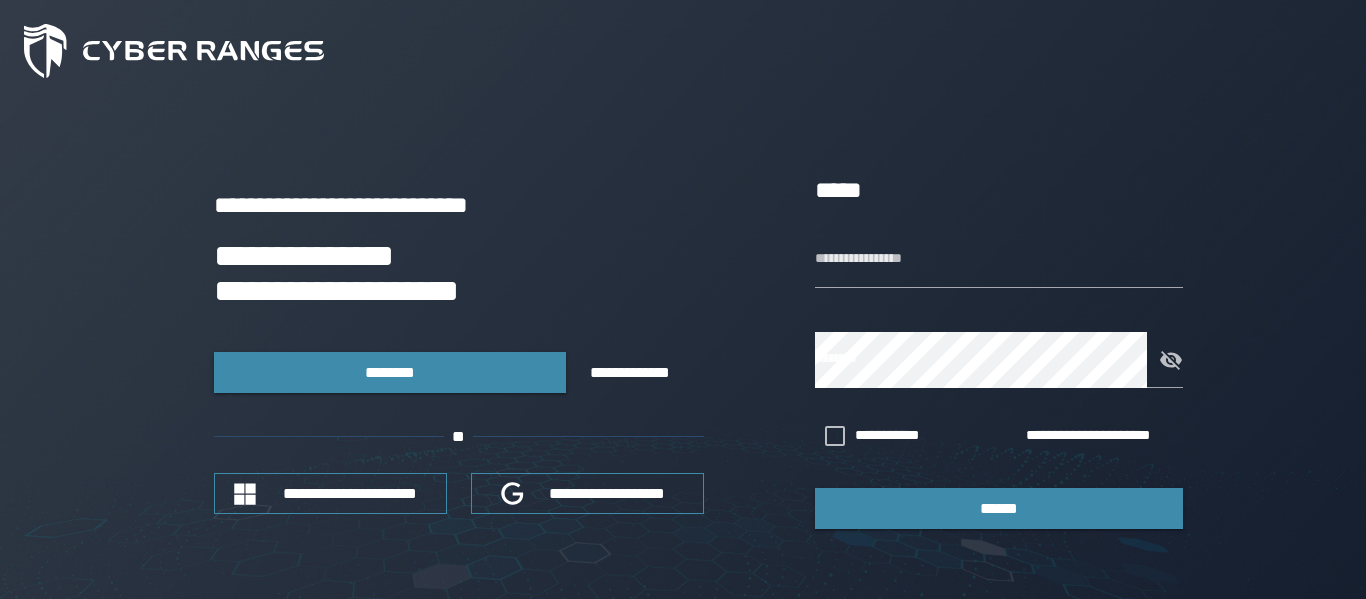 scroll, scrollTop: 0, scrollLeft: 0, axis: both 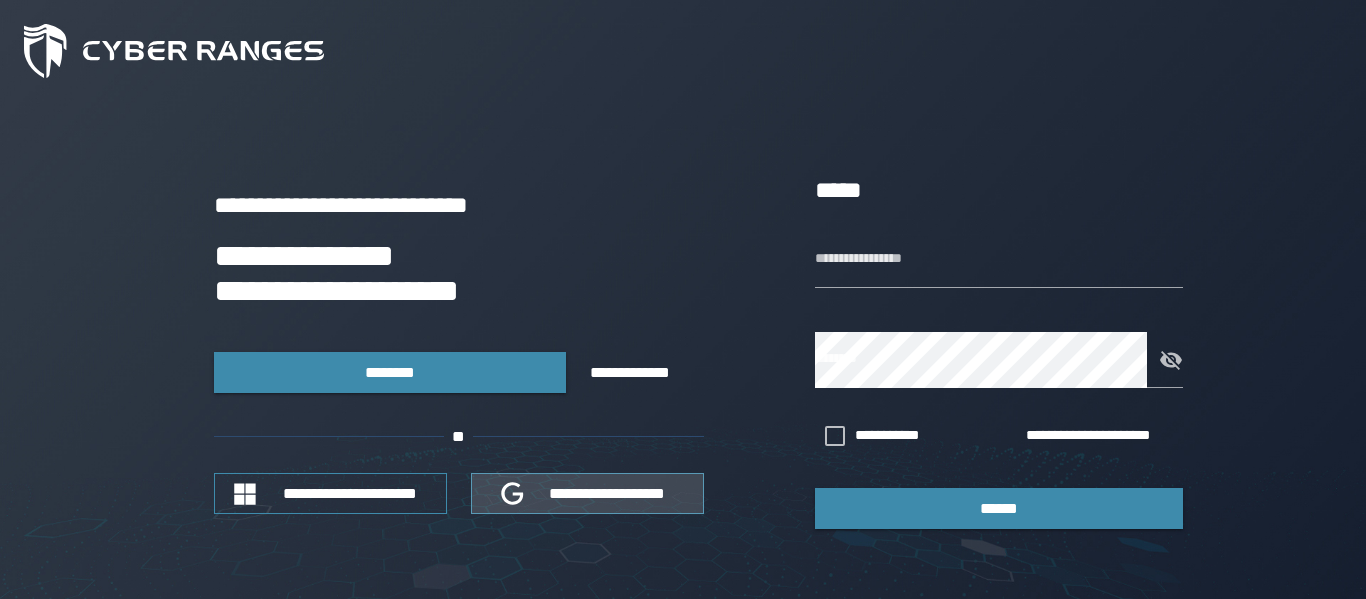 click on "**********" at bounding box center (608, 493) 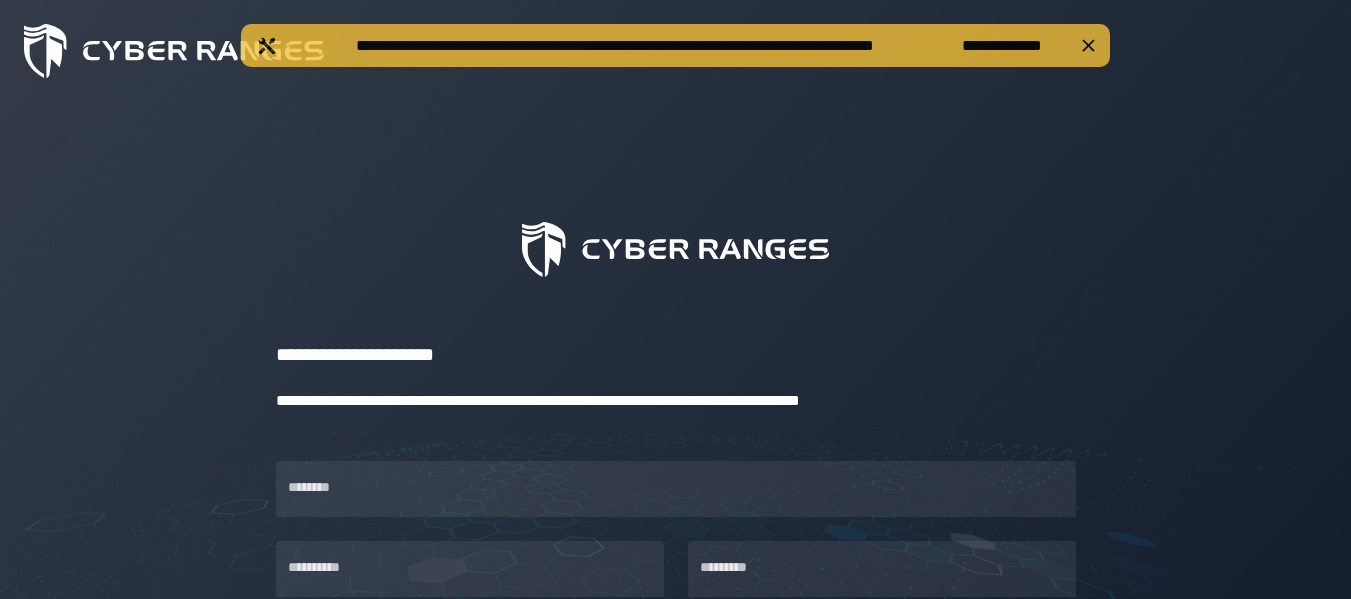 scroll, scrollTop: 0, scrollLeft: 0, axis: both 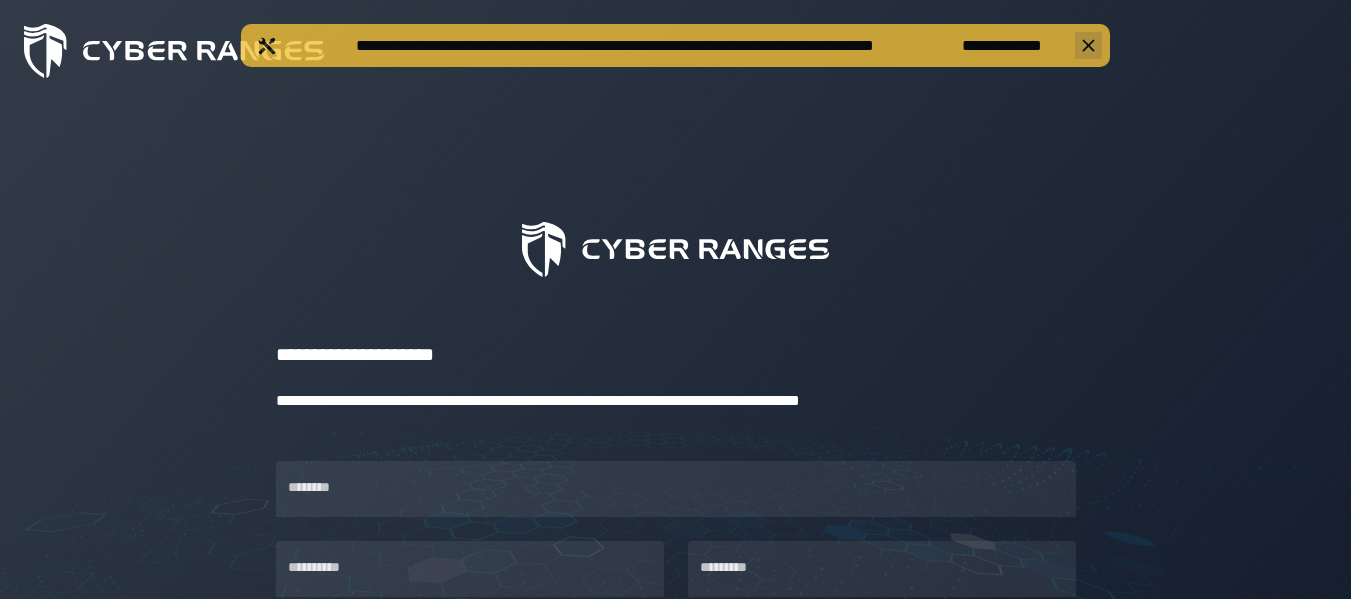 click 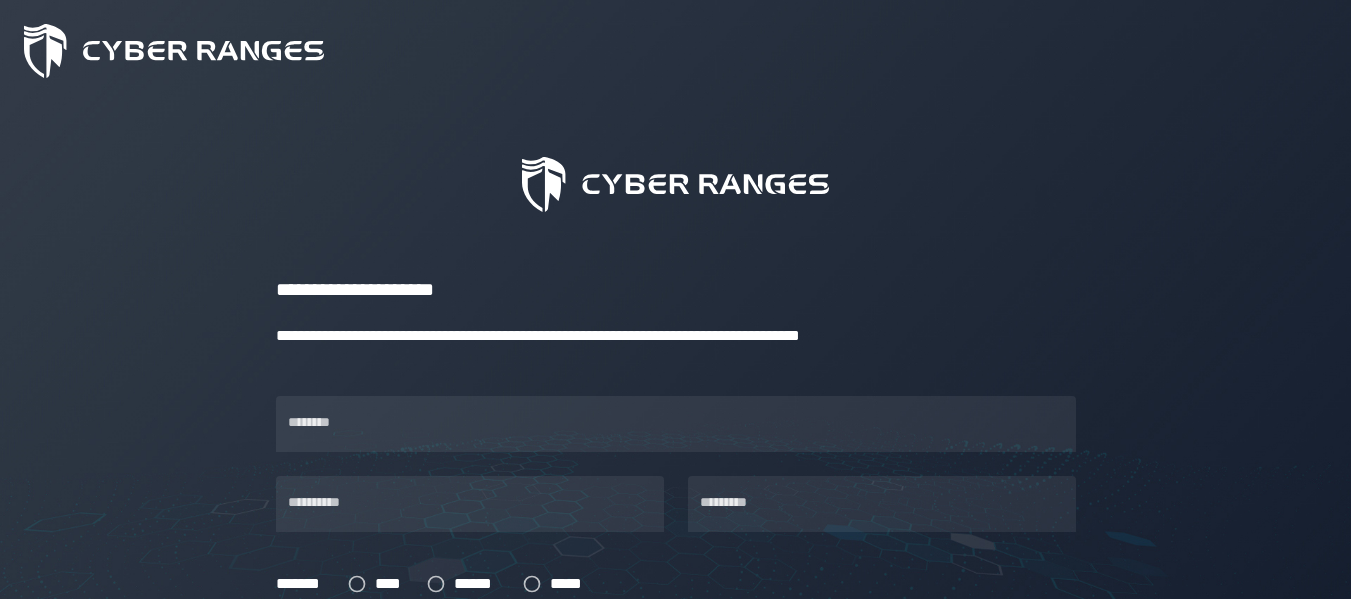 scroll, scrollTop: 52, scrollLeft: 0, axis: vertical 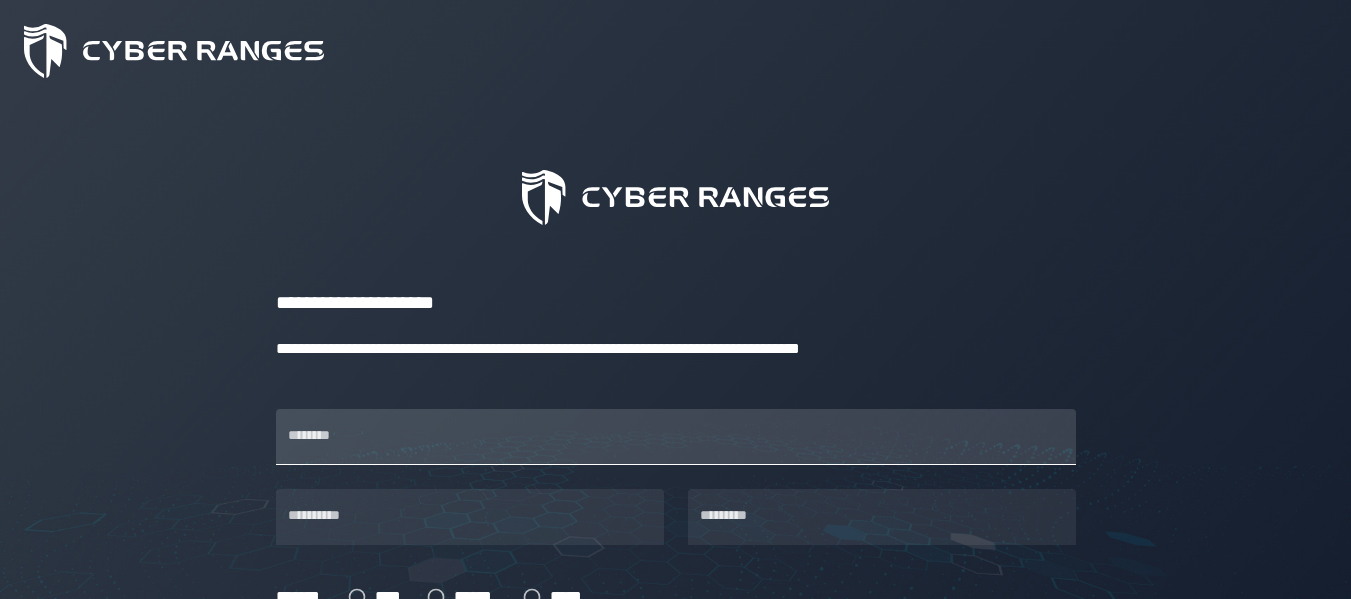 click on "********" at bounding box center [676, 437] 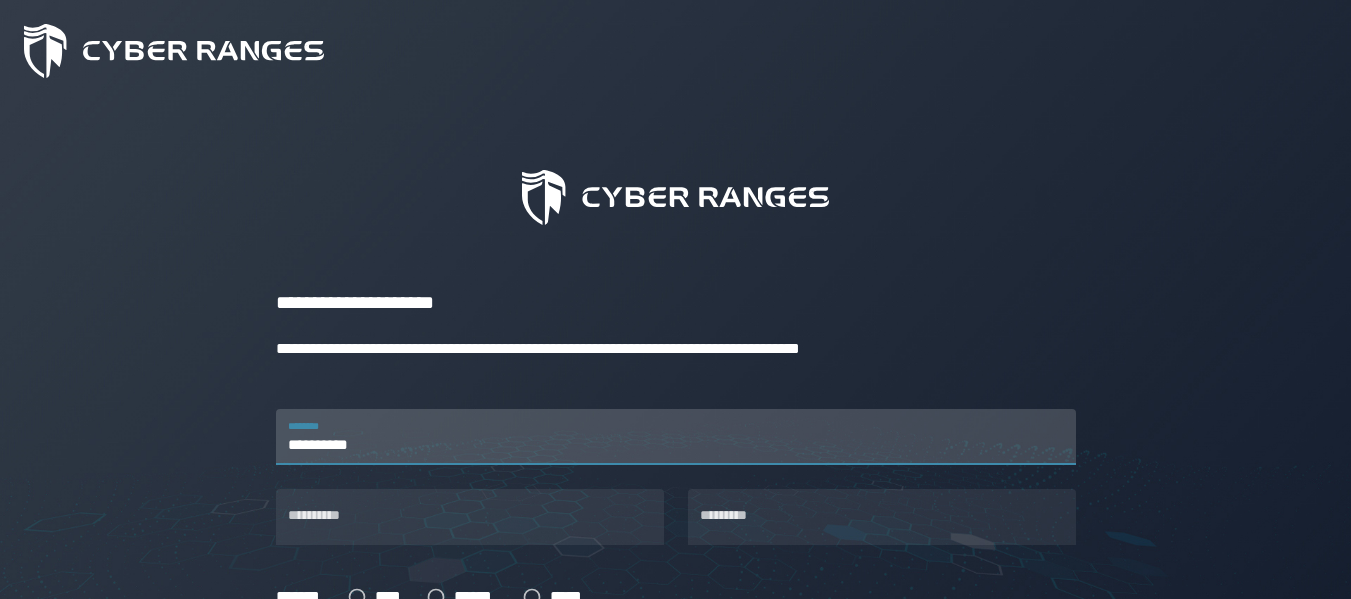 type on "**********" 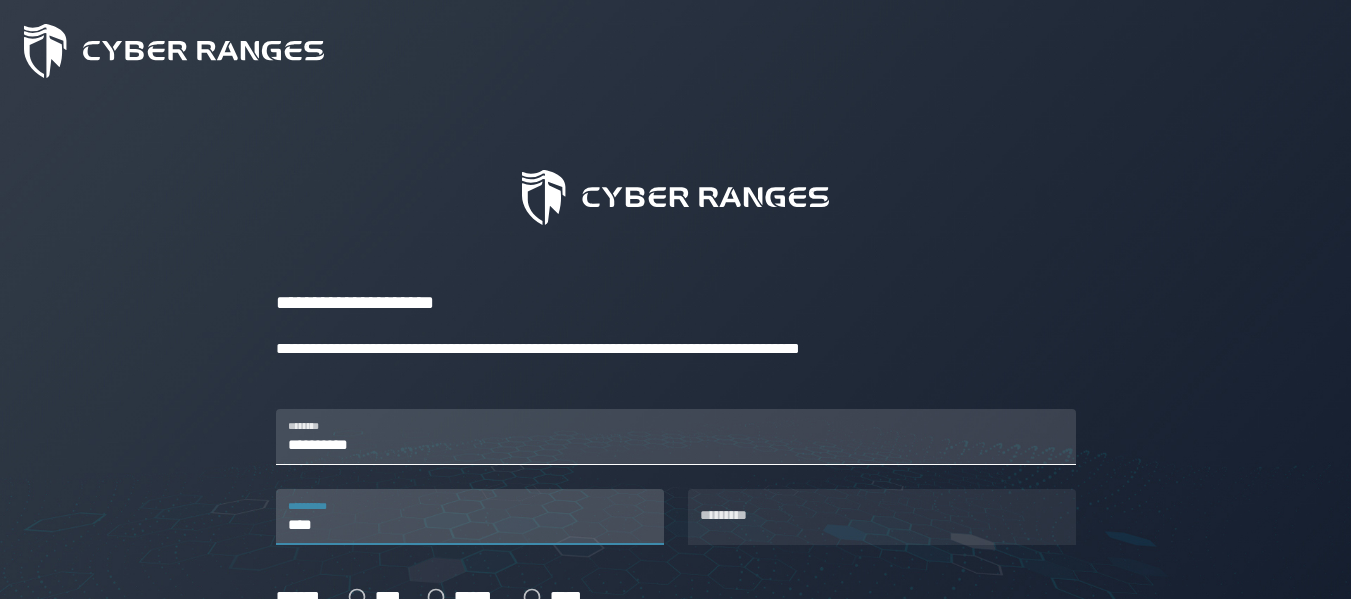 type on "****" 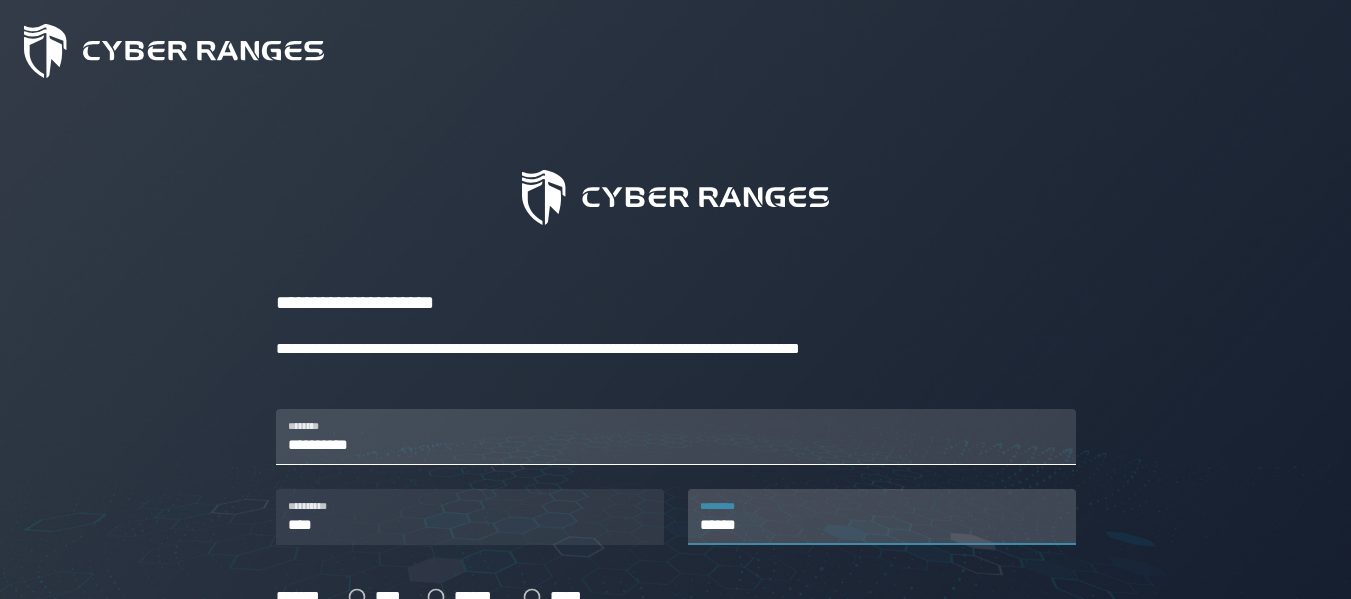 type on "******" 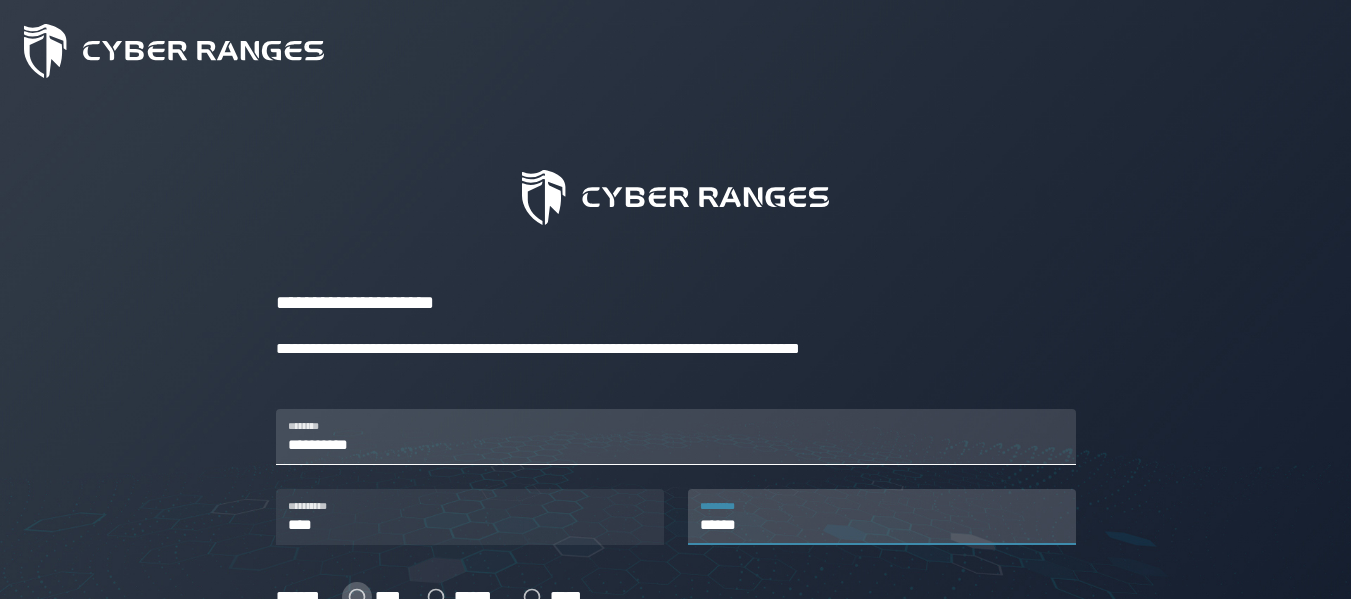 scroll, scrollTop: 62, scrollLeft: 0, axis: vertical 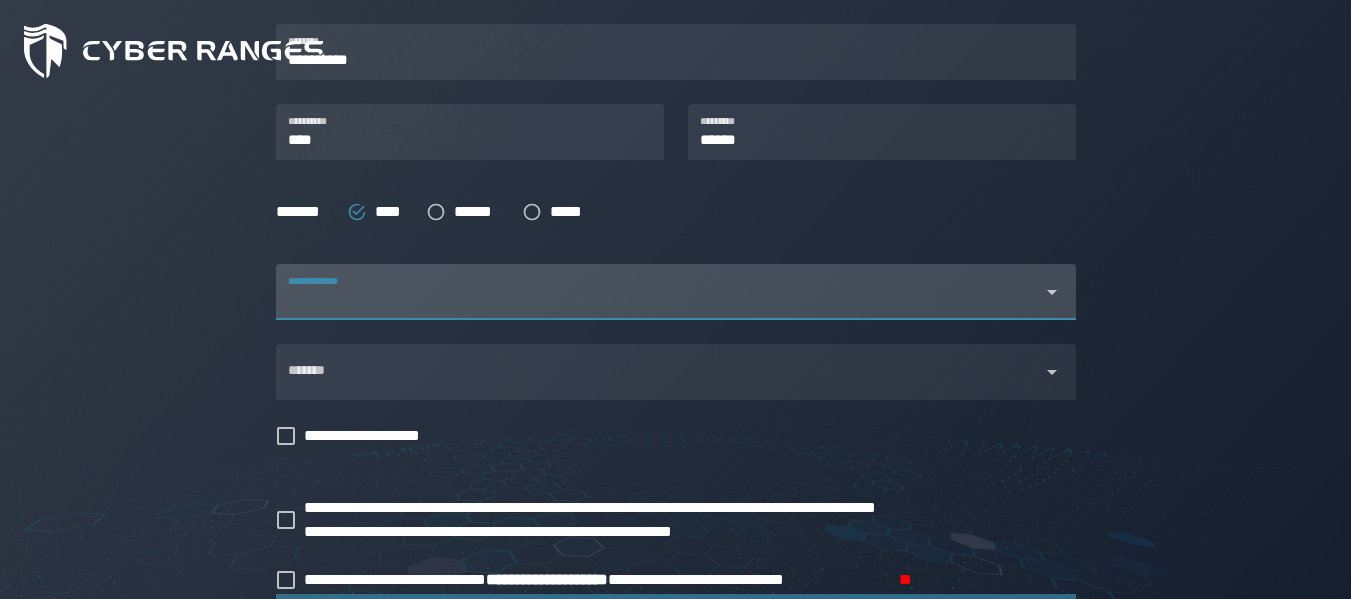 click at bounding box center [658, 304] 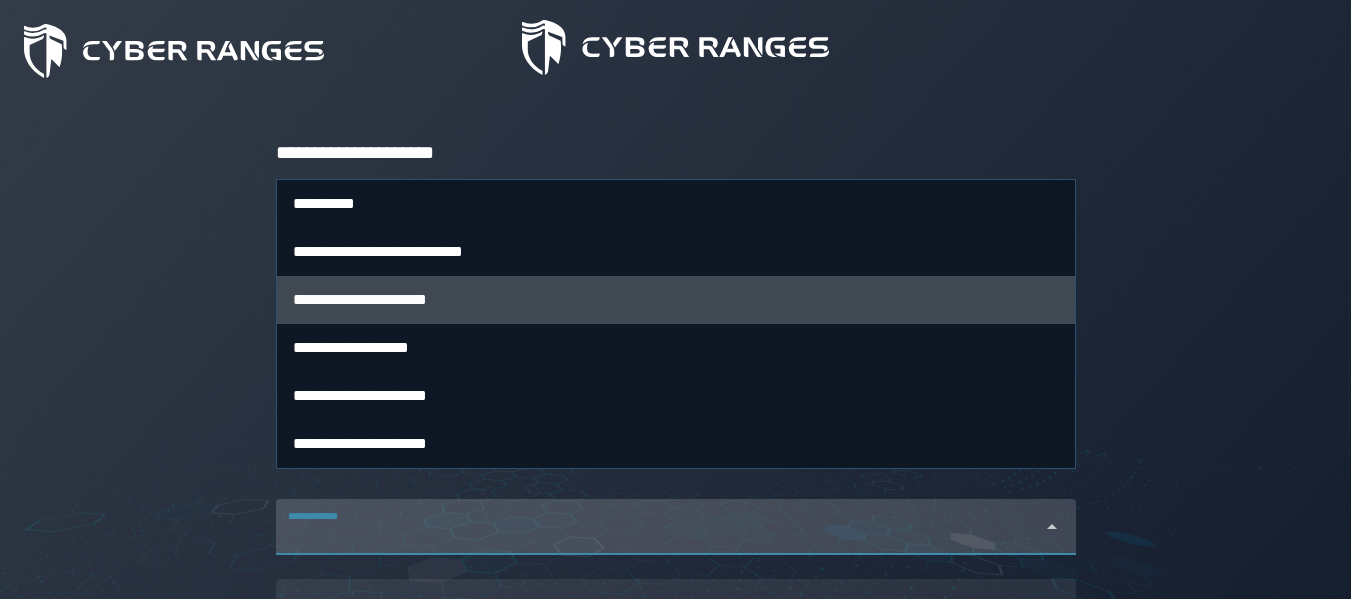 scroll, scrollTop: 237, scrollLeft: 0, axis: vertical 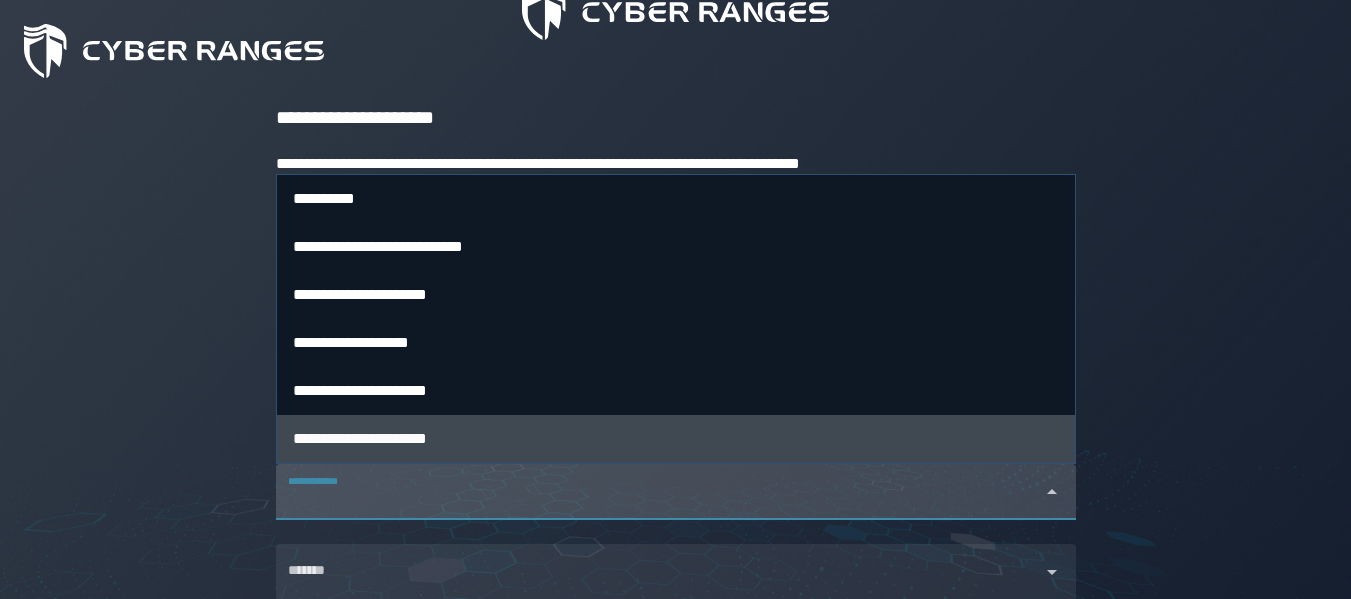 click on "**********" at bounding box center (676, 439) 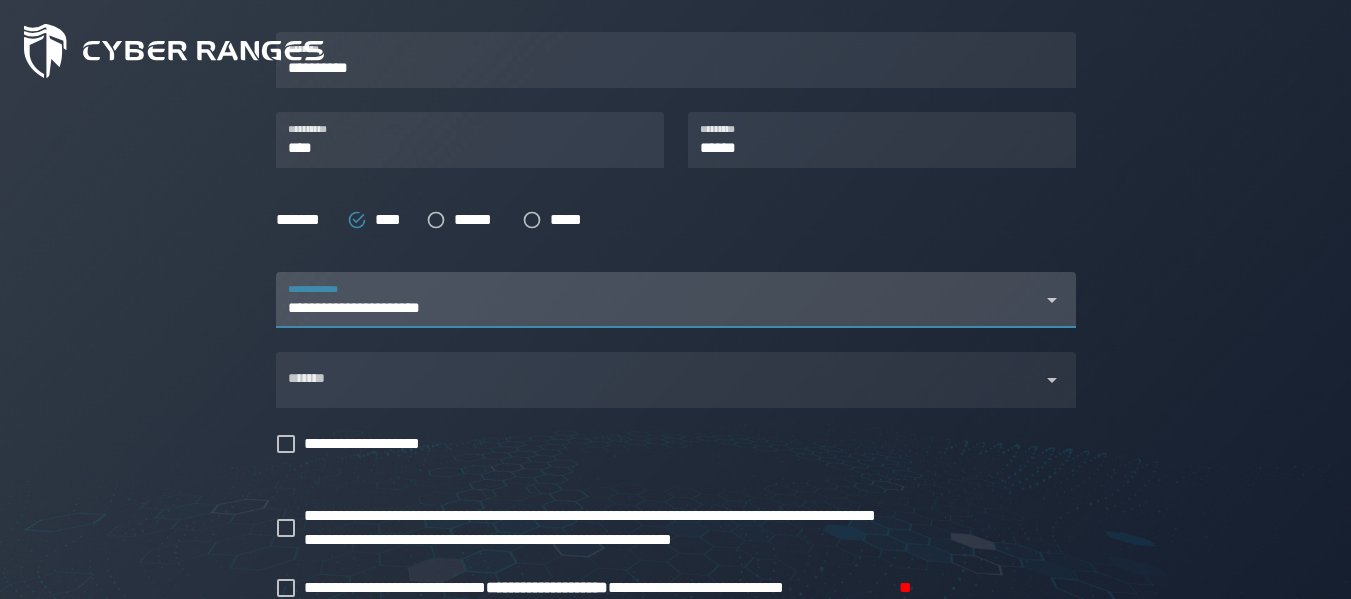 scroll, scrollTop: 437, scrollLeft: 0, axis: vertical 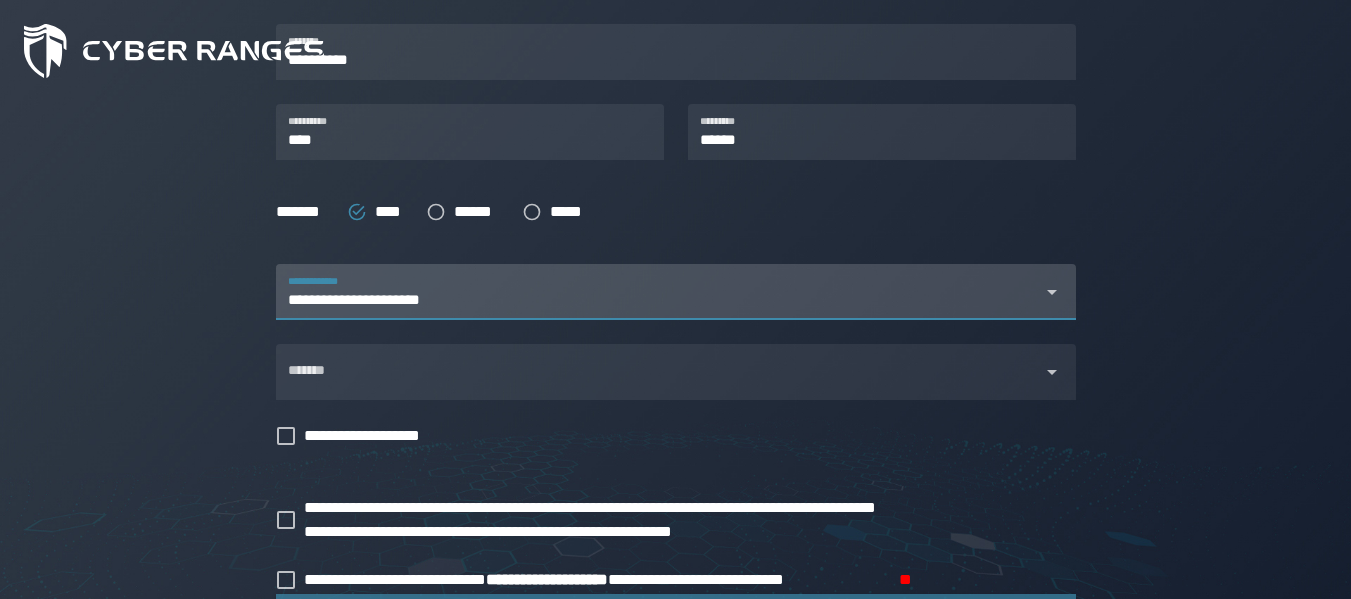 click on "**********" at bounding box center [658, 304] 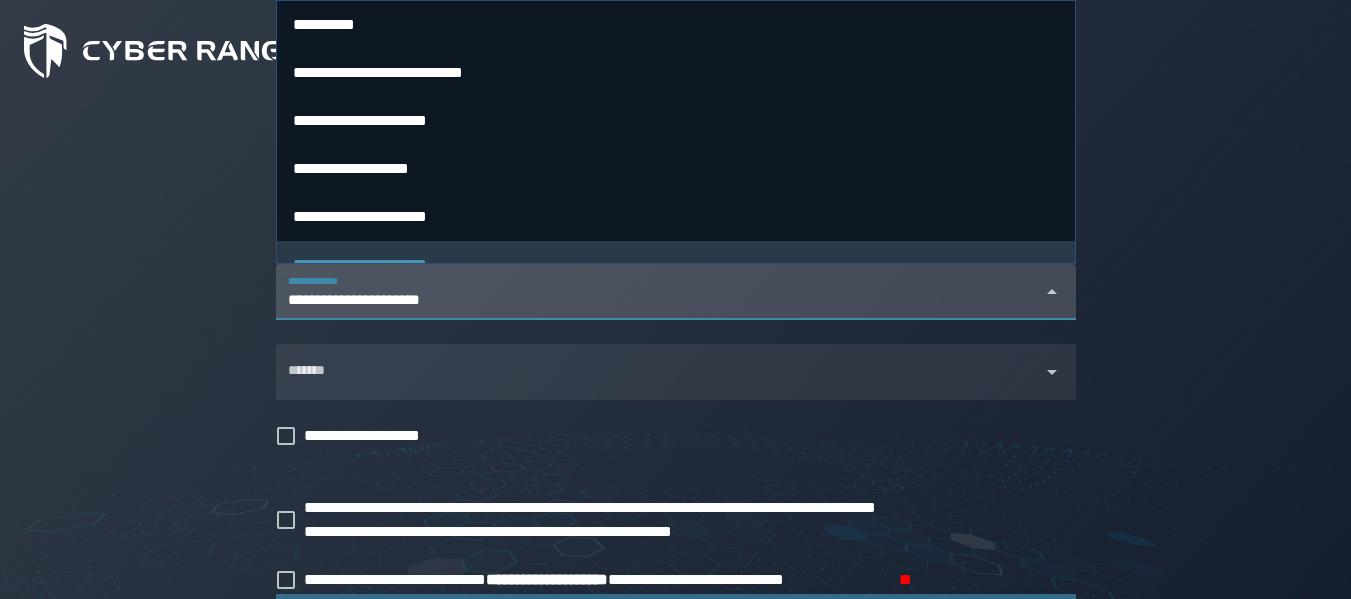 scroll, scrollTop: 26, scrollLeft: 0, axis: vertical 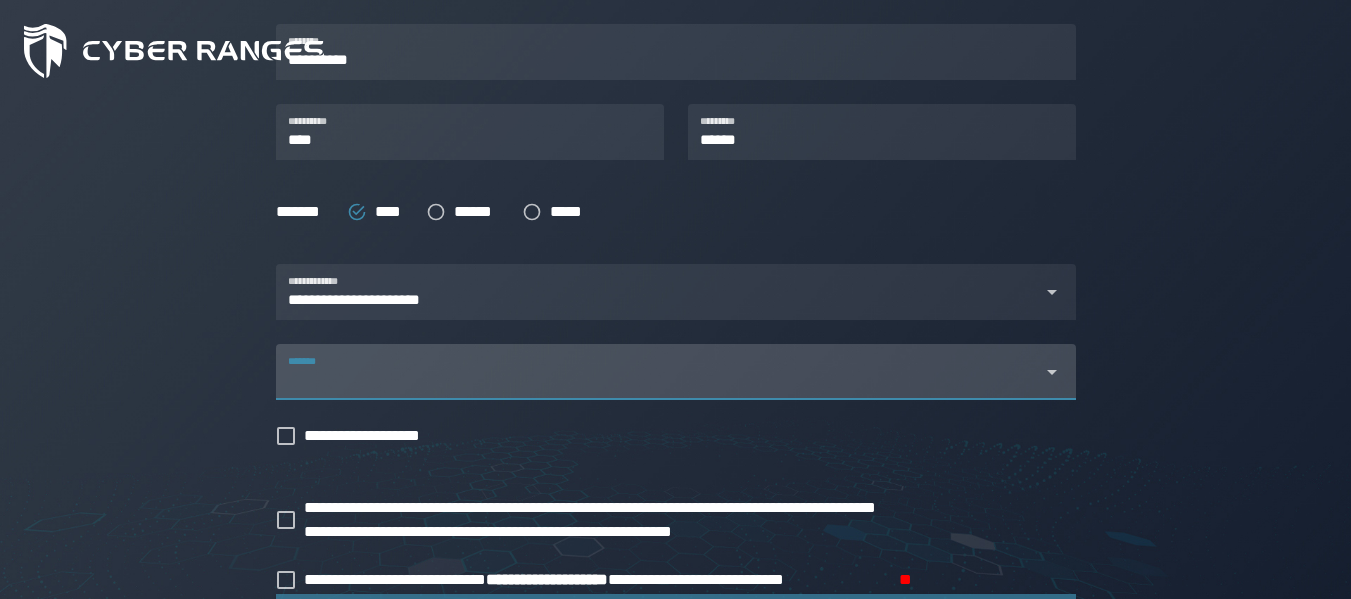 click on "*******" at bounding box center [658, 372] 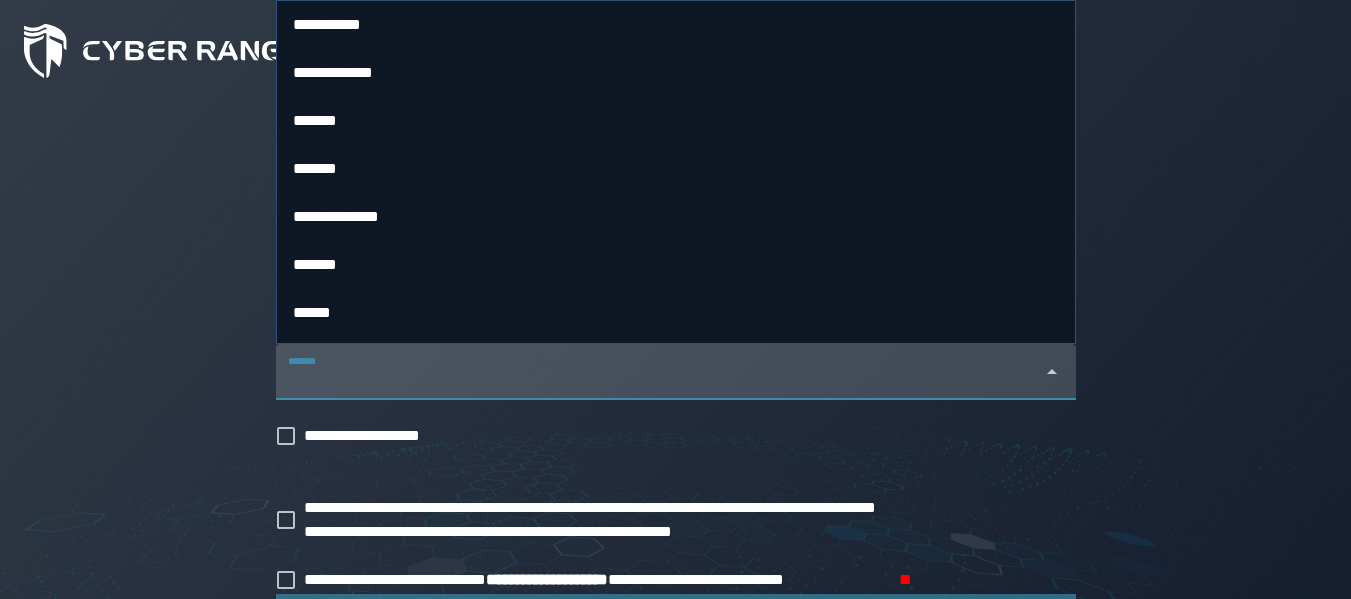 type on "*****" 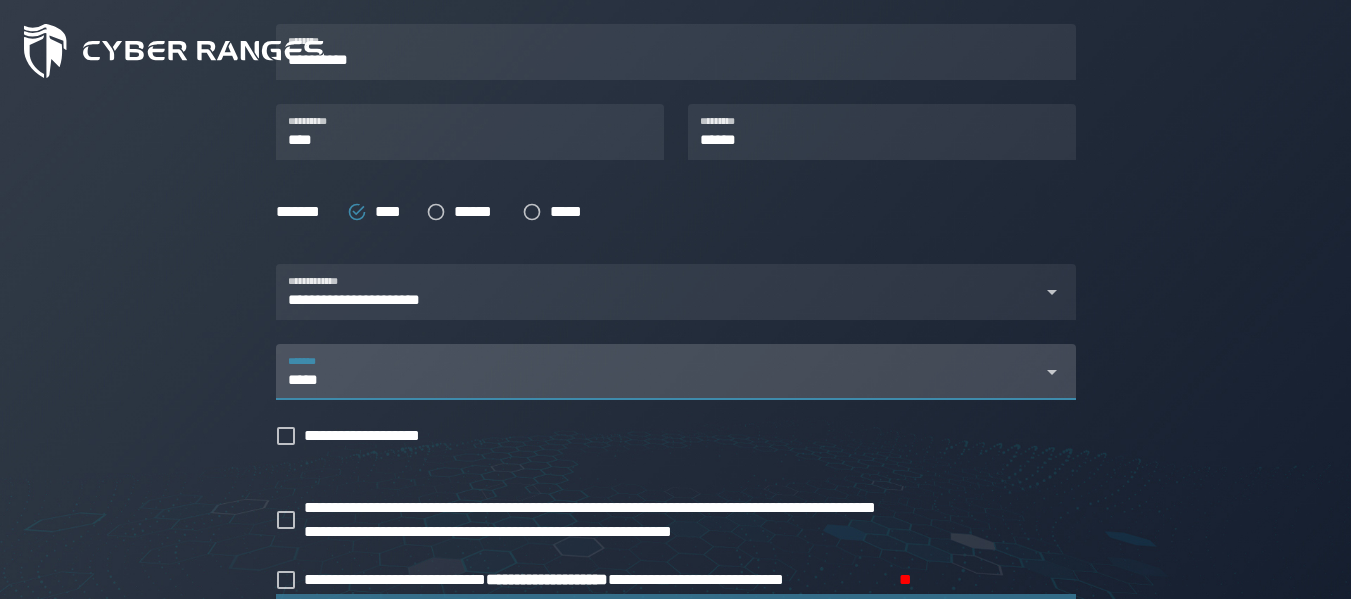 type on "*****" 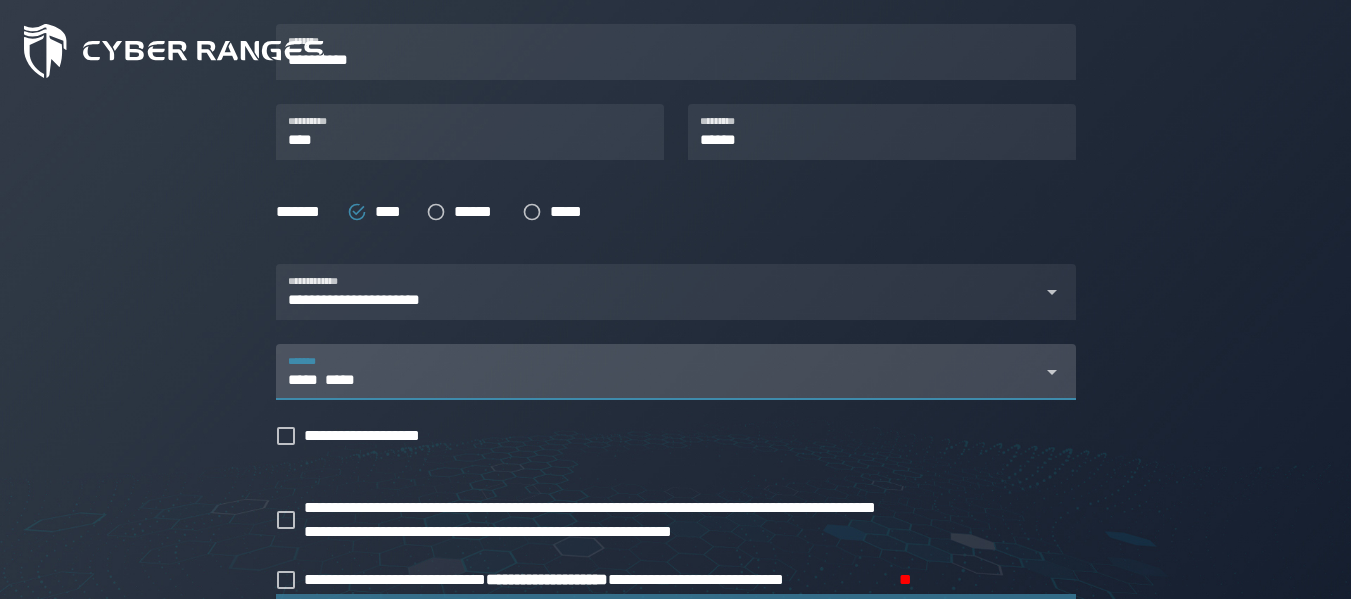 type 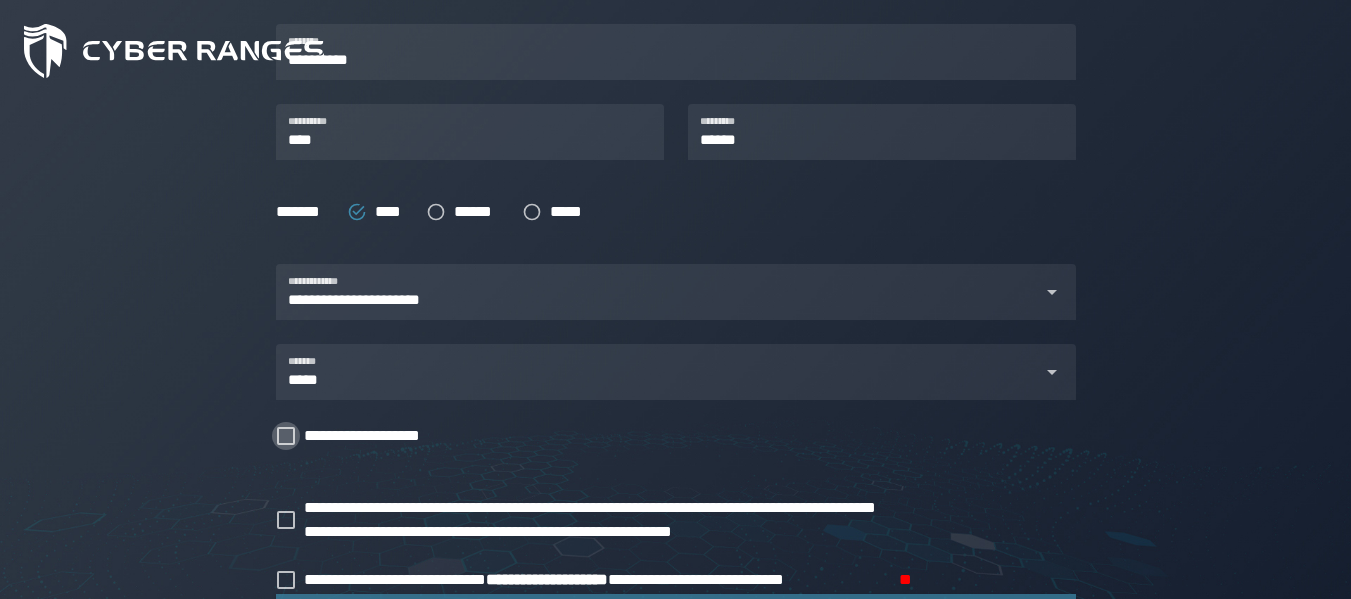 click on "**********" at bounding box center [372, 436] 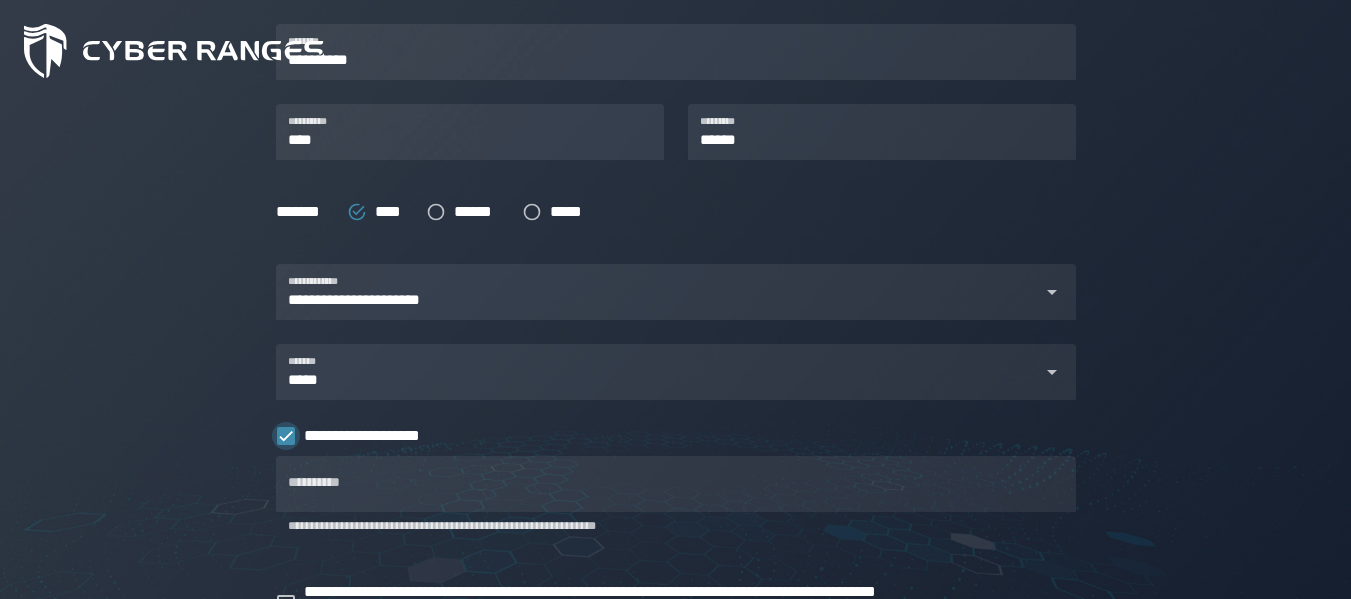 click on "**********" at bounding box center (372, 436) 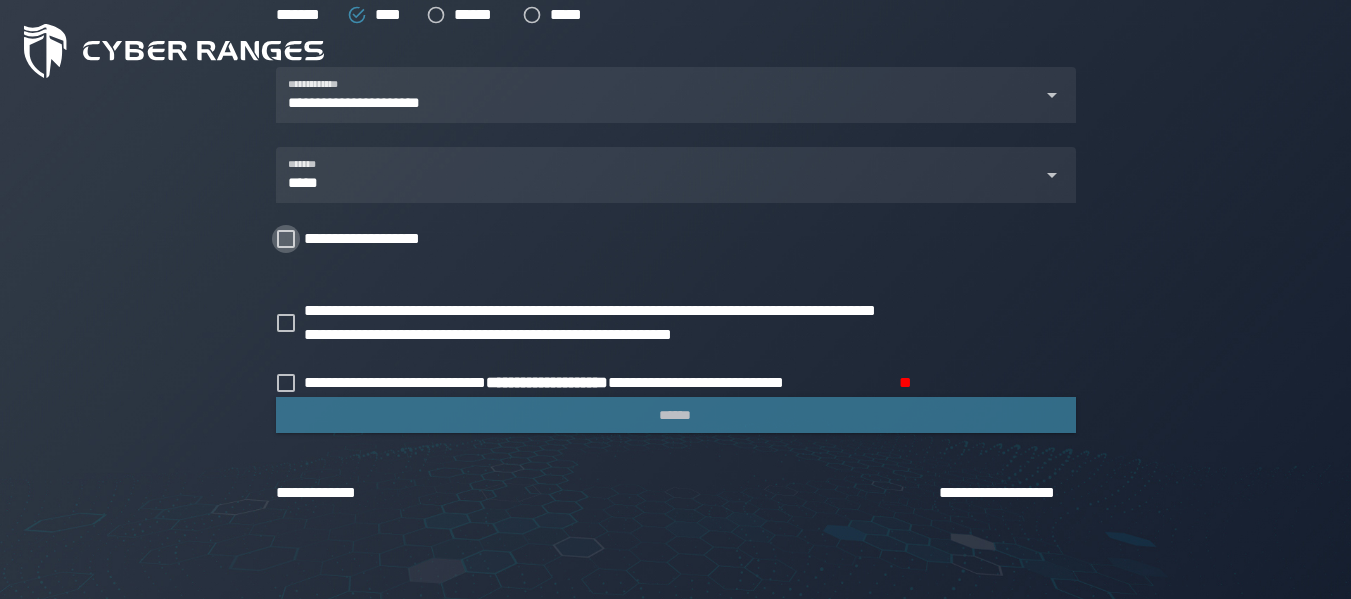 scroll, scrollTop: 652, scrollLeft: 0, axis: vertical 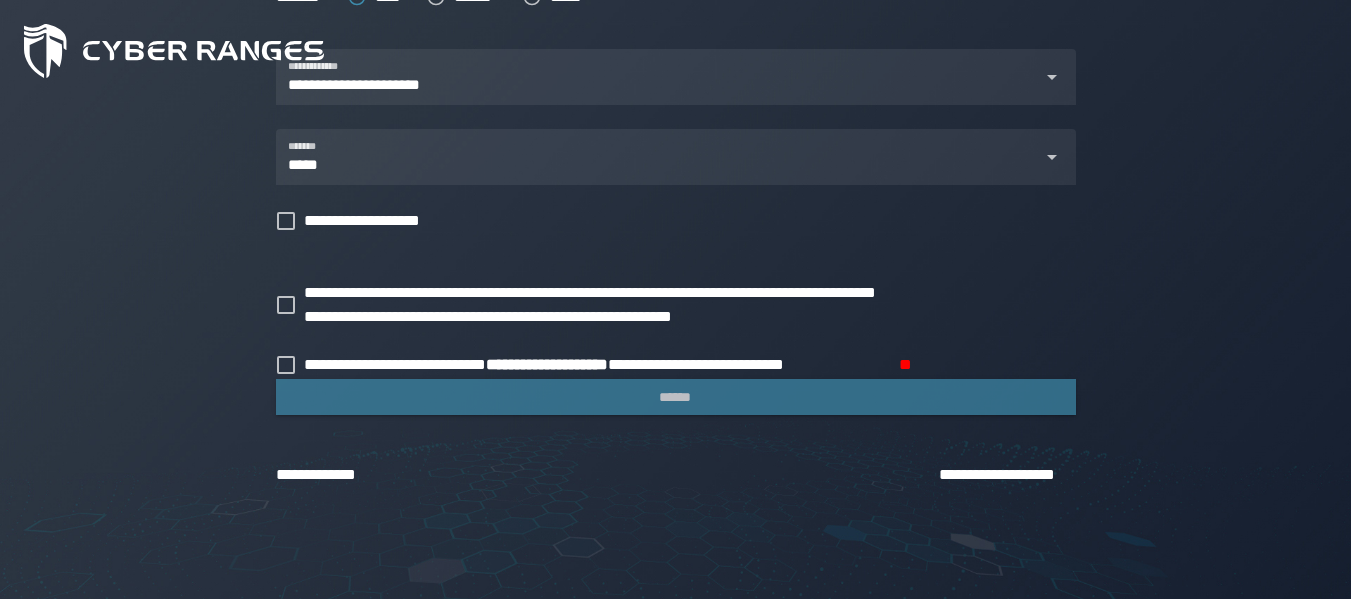 click on "**********" at bounding box center [664, 293] 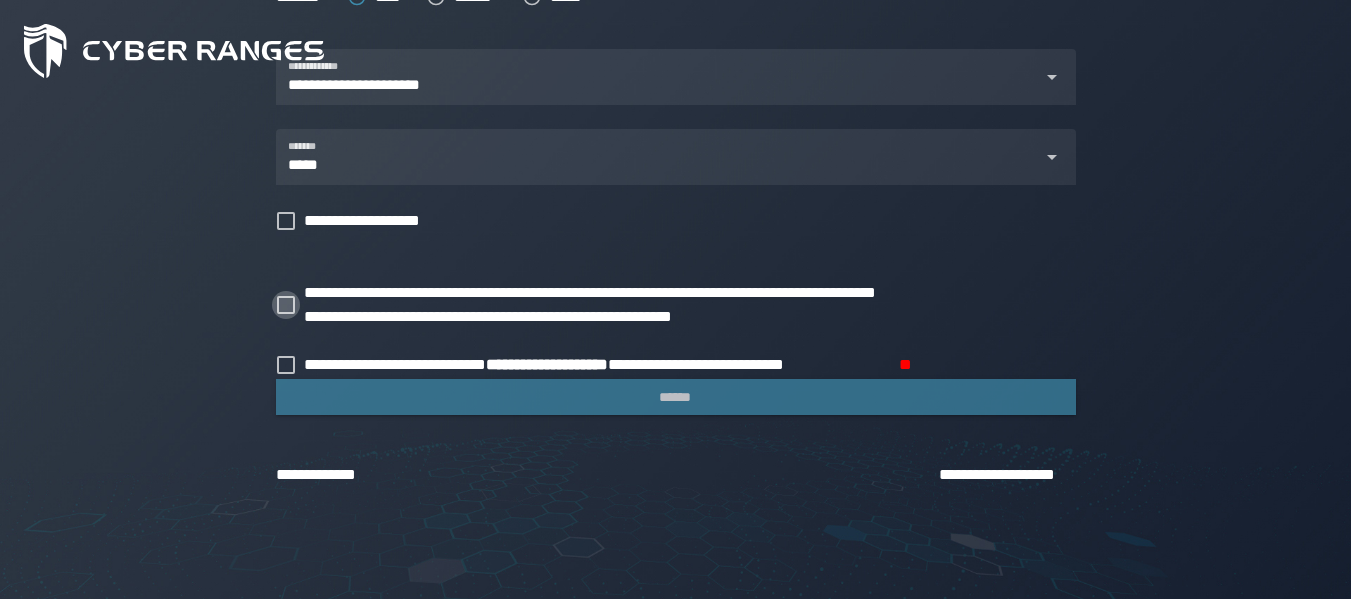 click 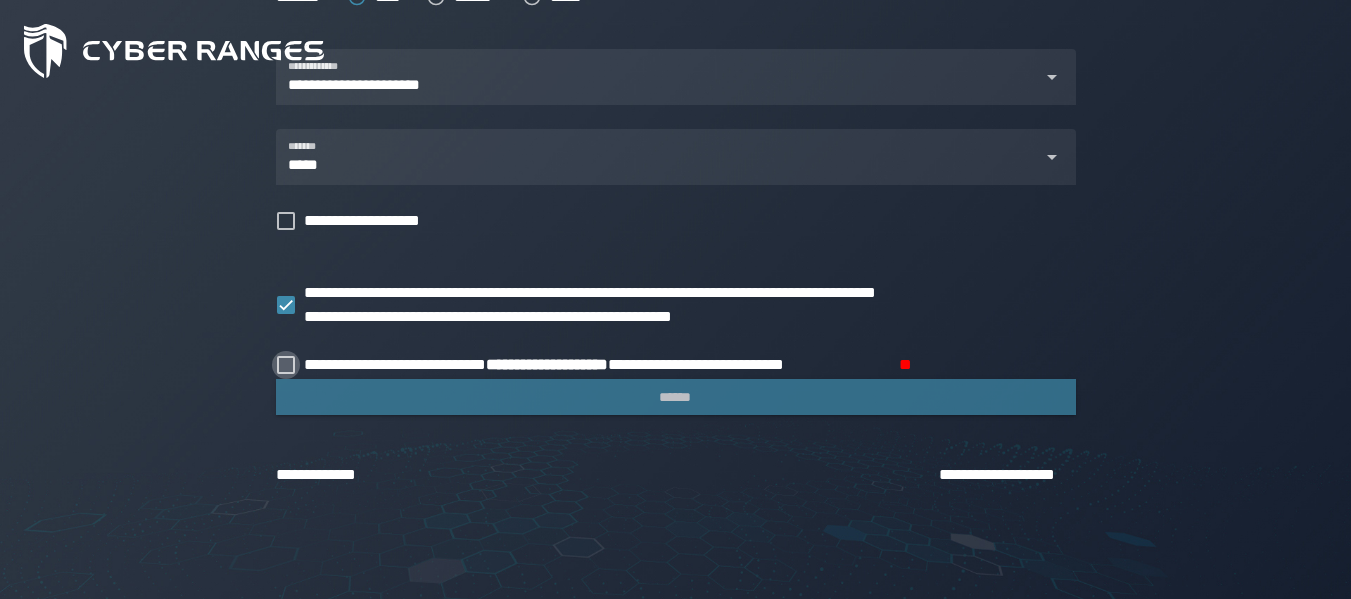 click at bounding box center [286, 365] 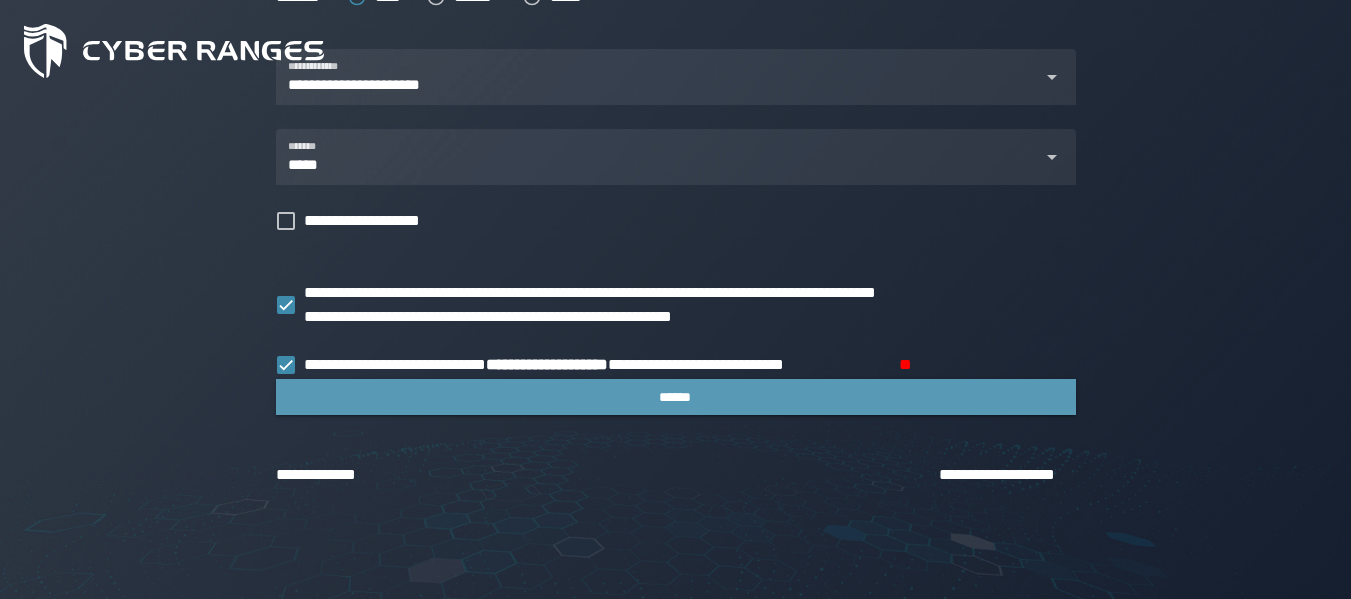 click on "******" at bounding box center [676, 397] 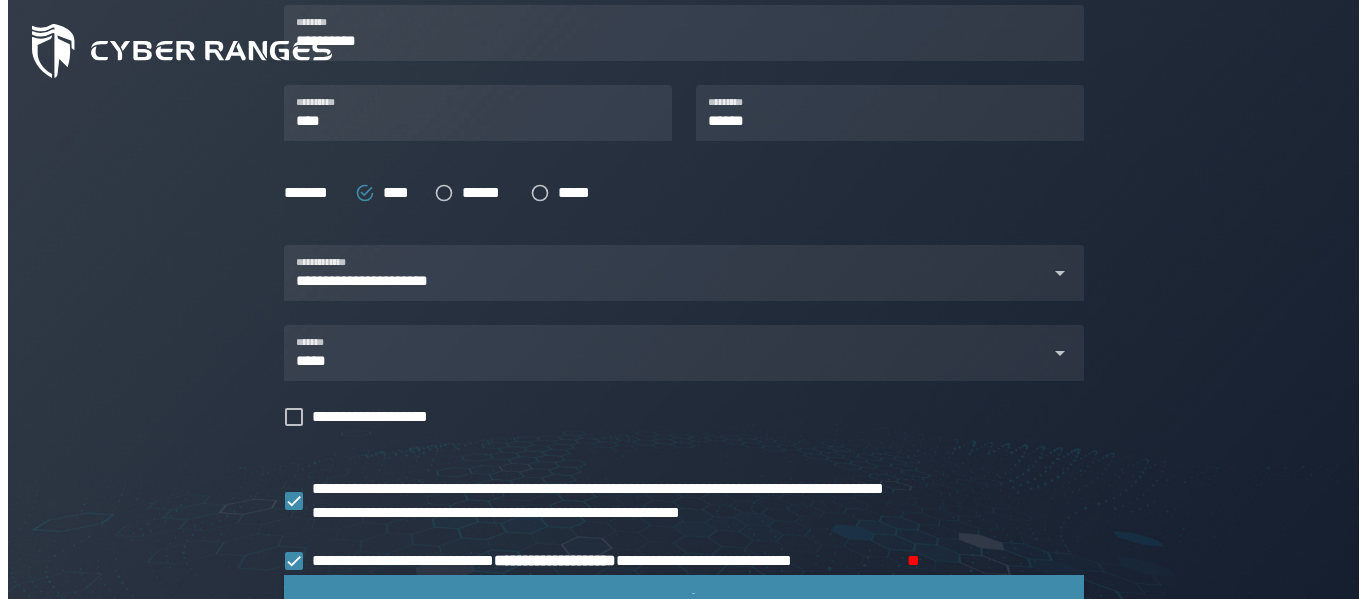 scroll, scrollTop: 0, scrollLeft: 0, axis: both 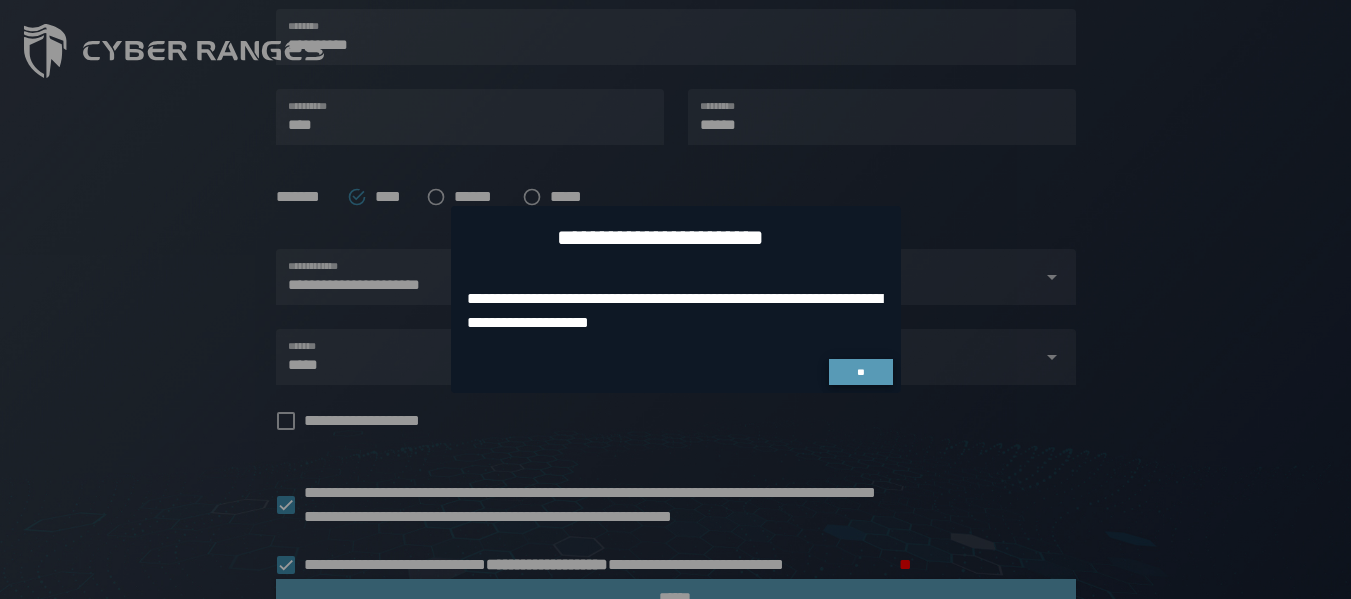 click on "**" at bounding box center [861, 372] 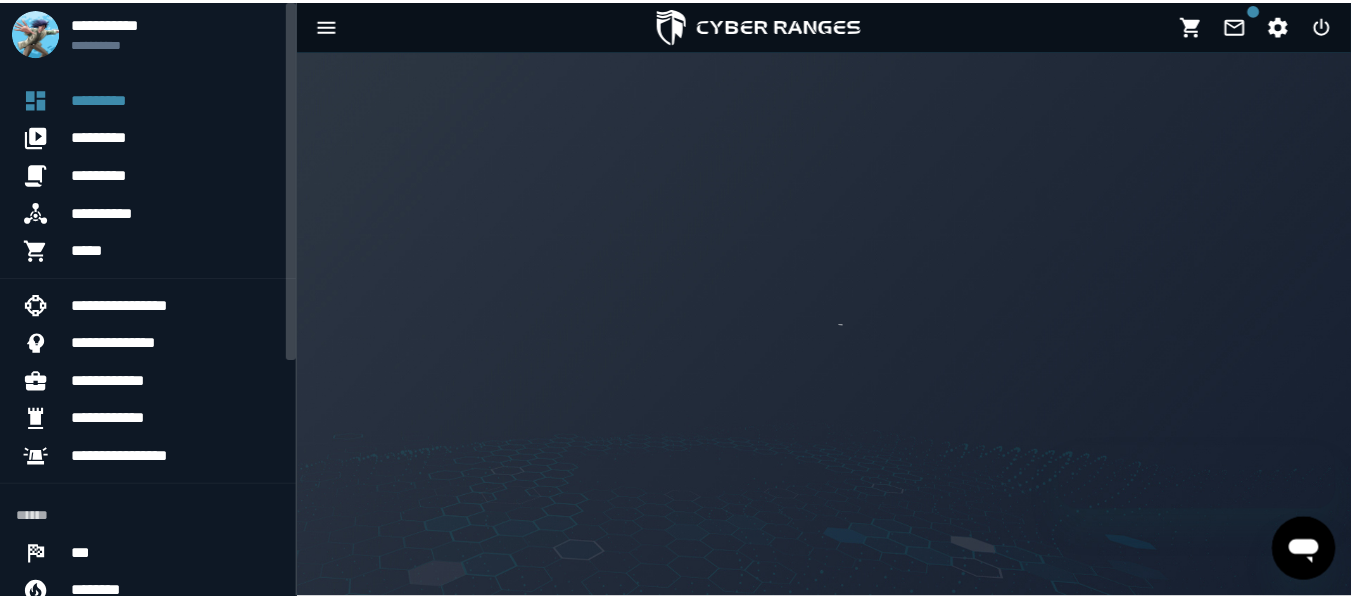 scroll, scrollTop: 0, scrollLeft: 0, axis: both 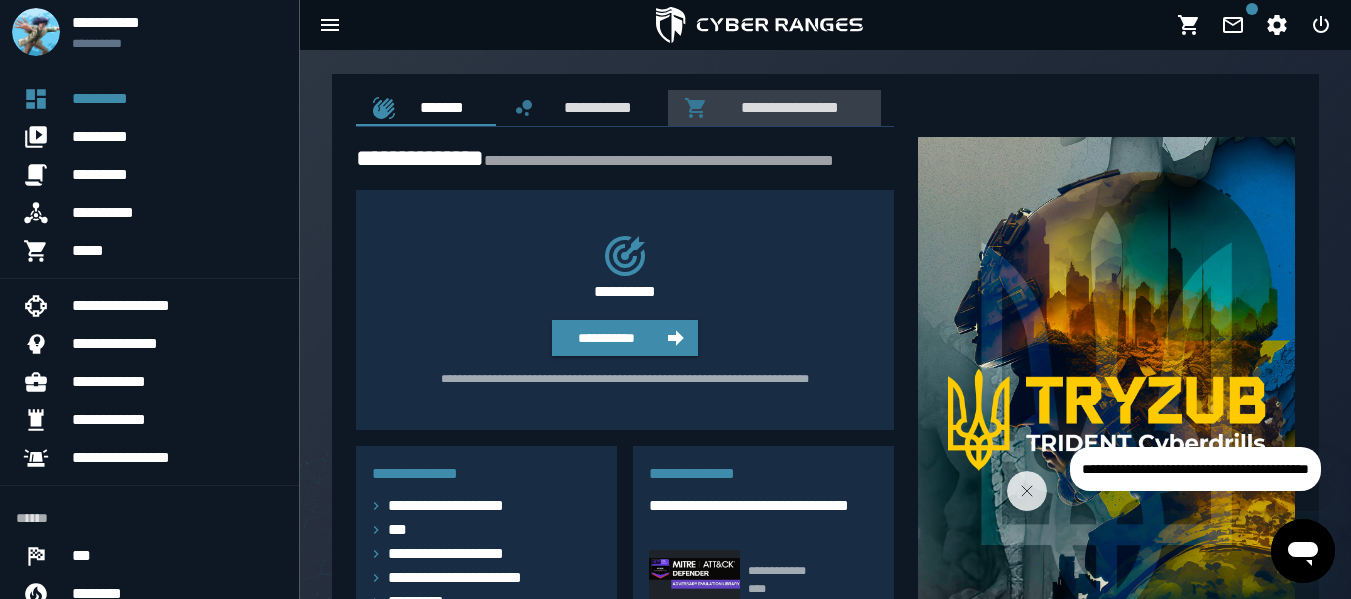 click on "**********" at bounding box center [774, 108] 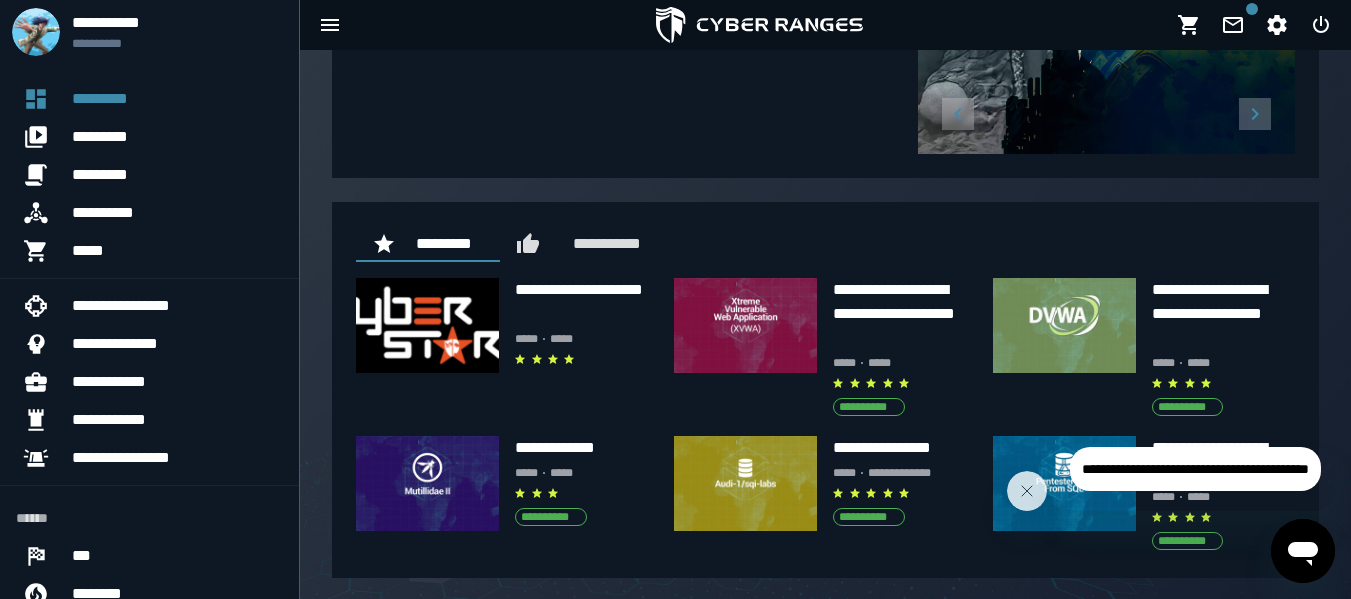 scroll, scrollTop: 513, scrollLeft: 0, axis: vertical 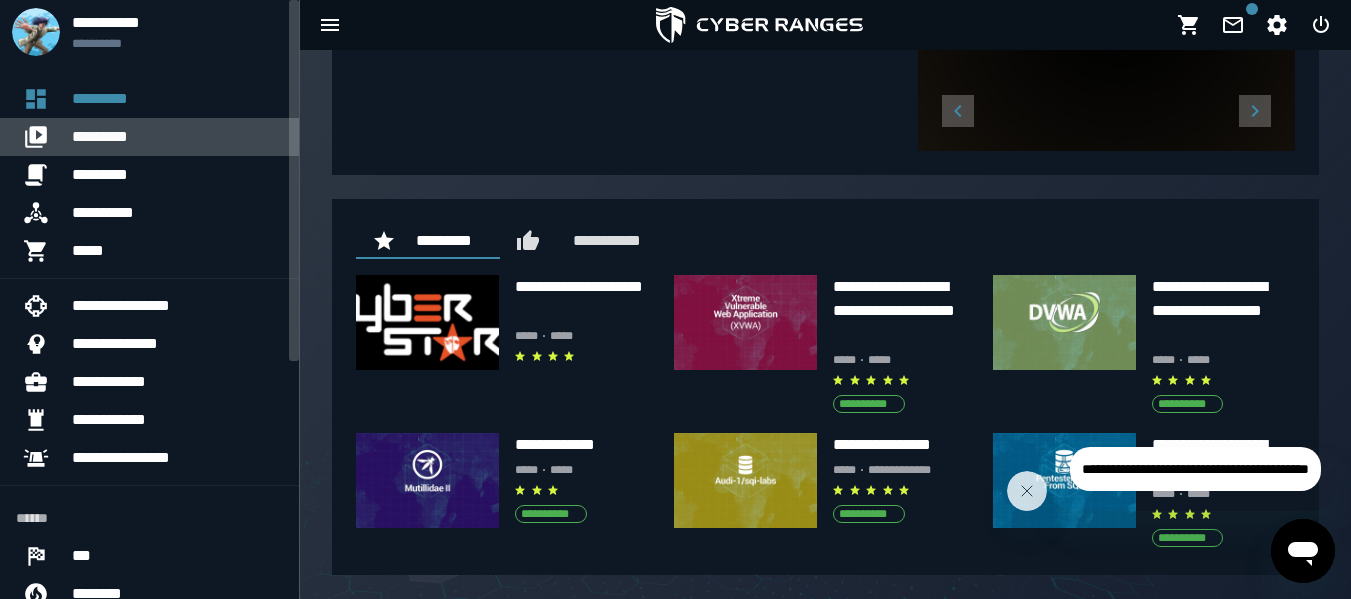 click on "*********" at bounding box center (177, 137) 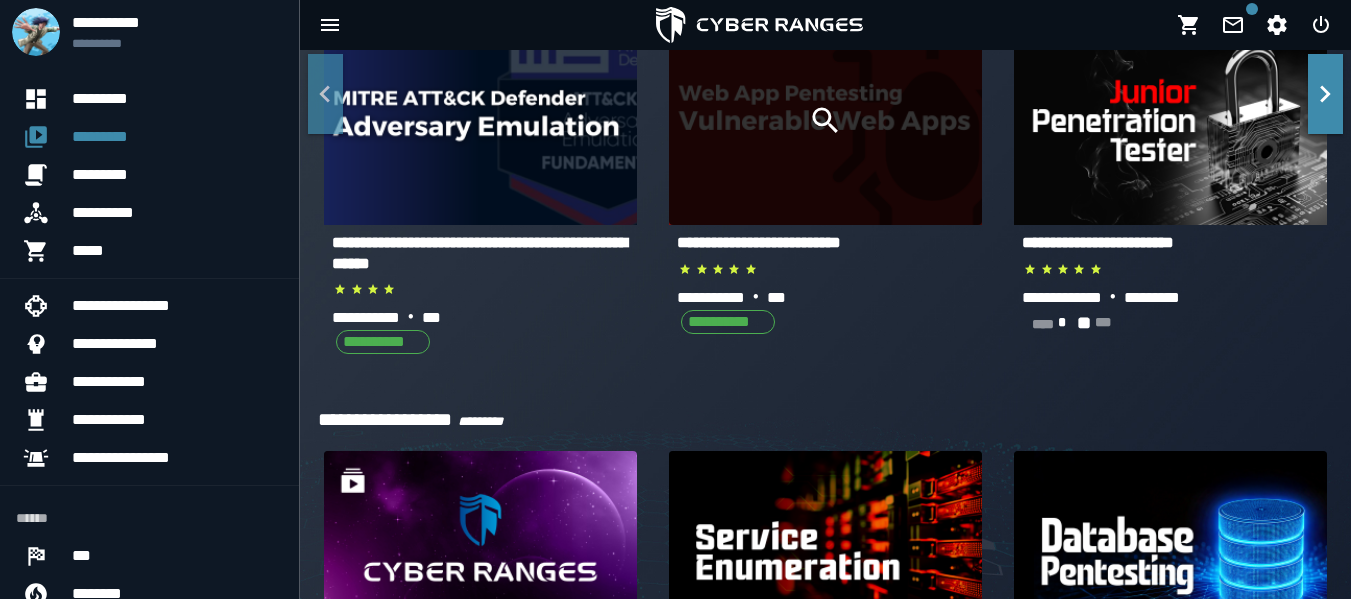 scroll, scrollTop: 600, scrollLeft: 0, axis: vertical 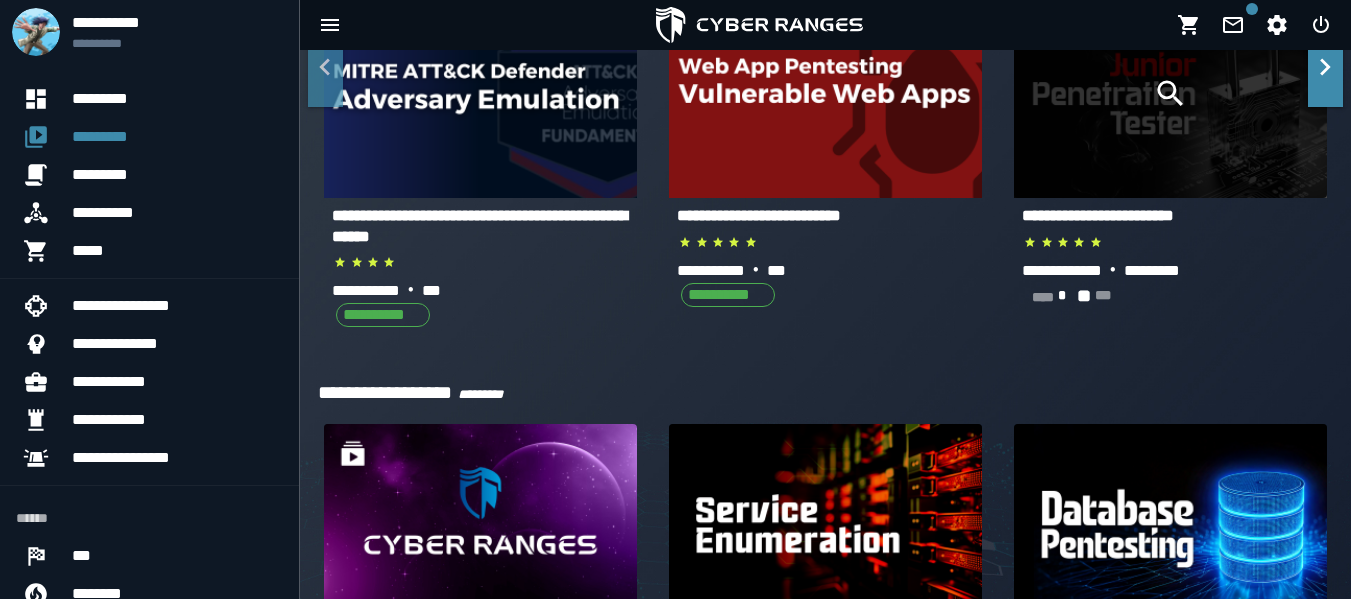 click 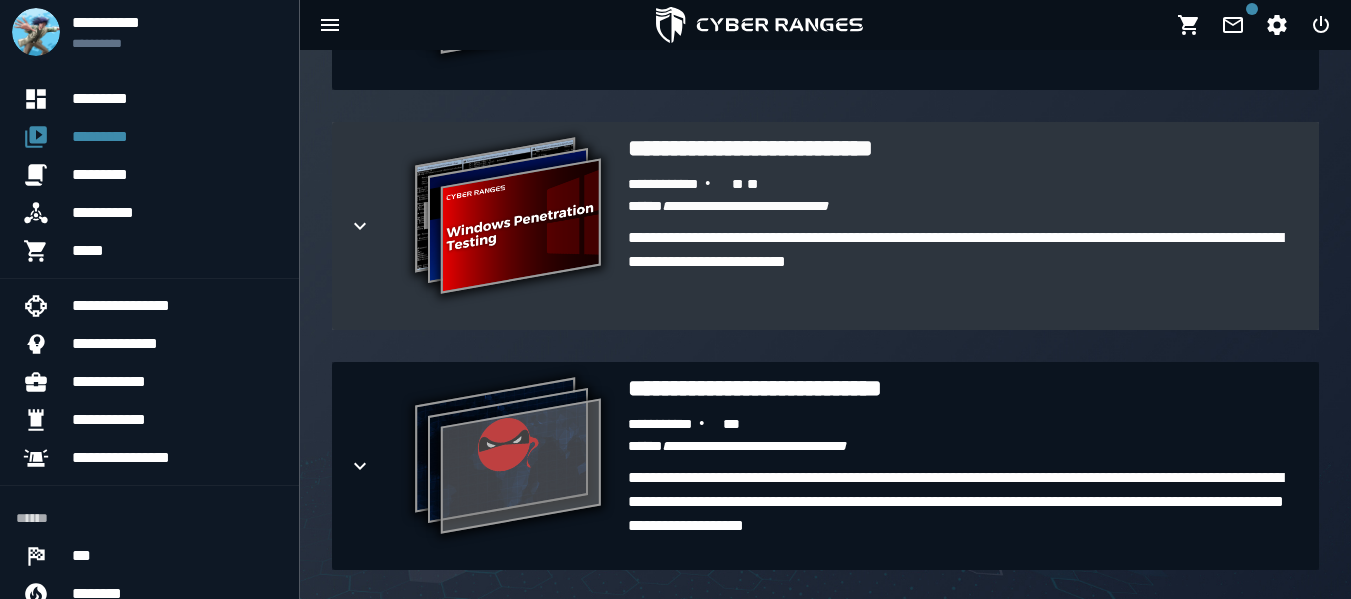 scroll, scrollTop: 2100, scrollLeft: 0, axis: vertical 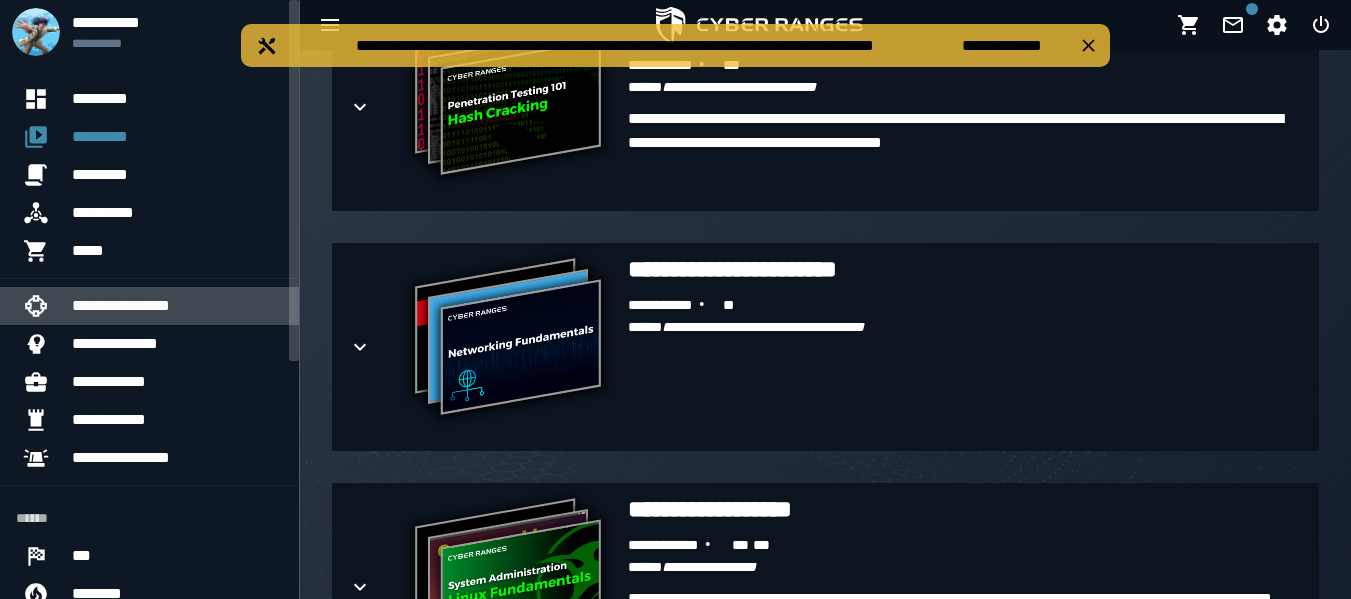 click on "**********" at bounding box center [177, 306] 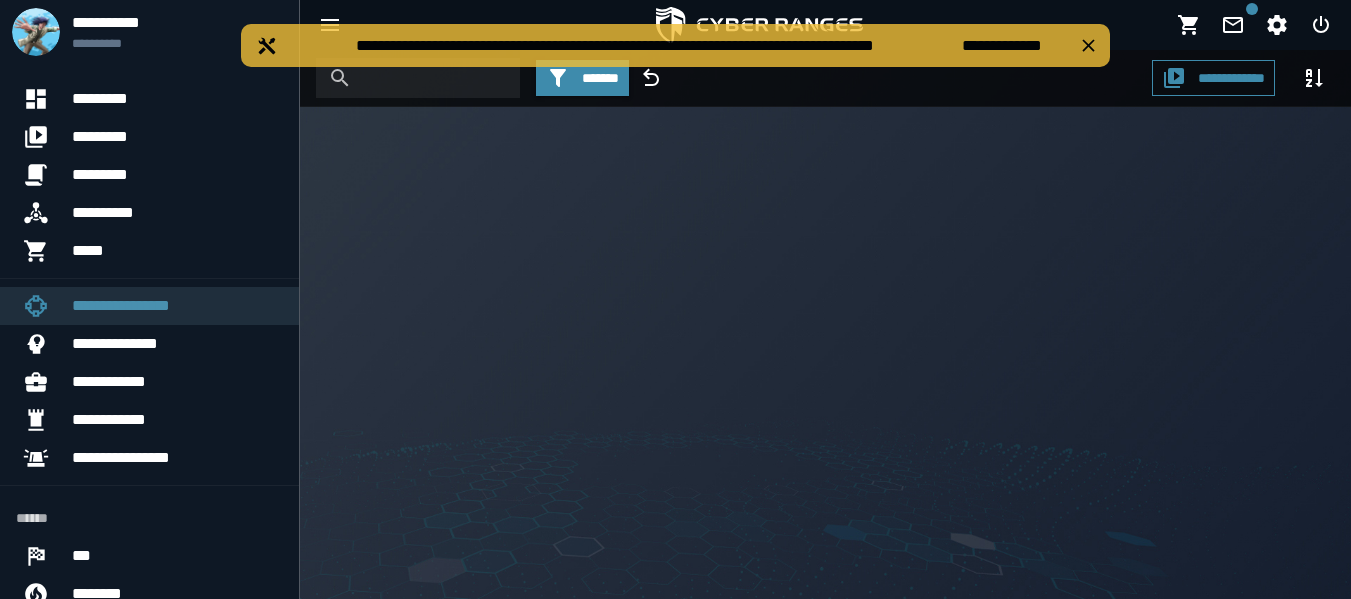 scroll, scrollTop: 0, scrollLeft: 0, axis: both 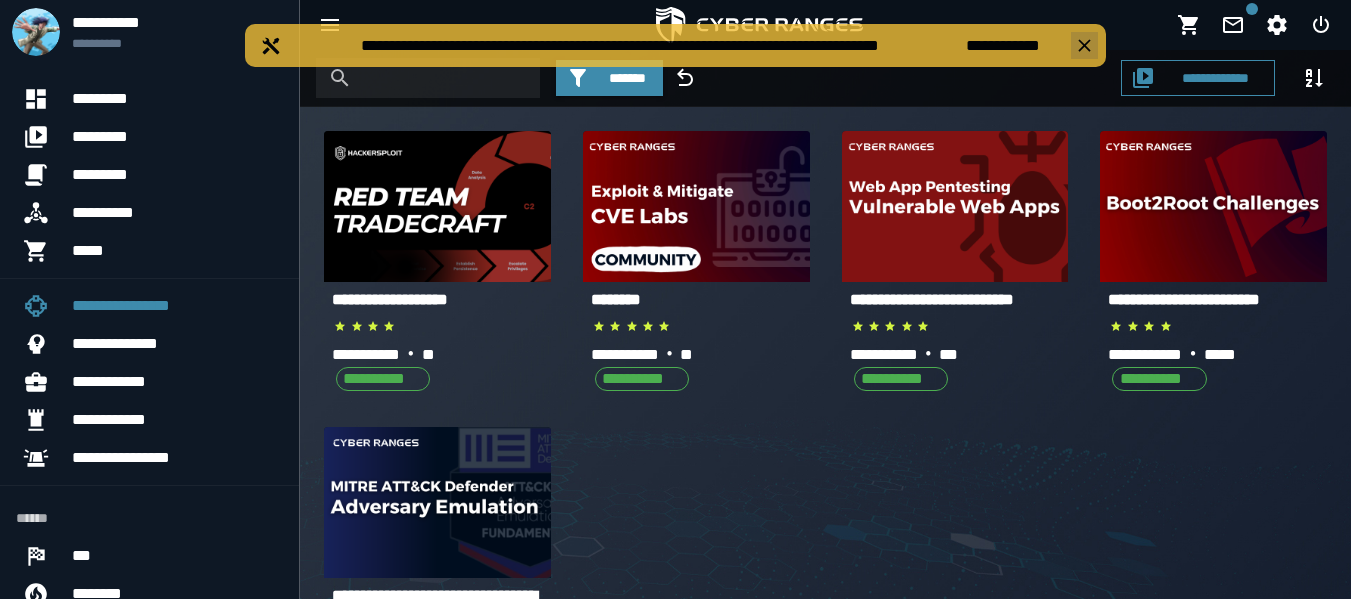 click 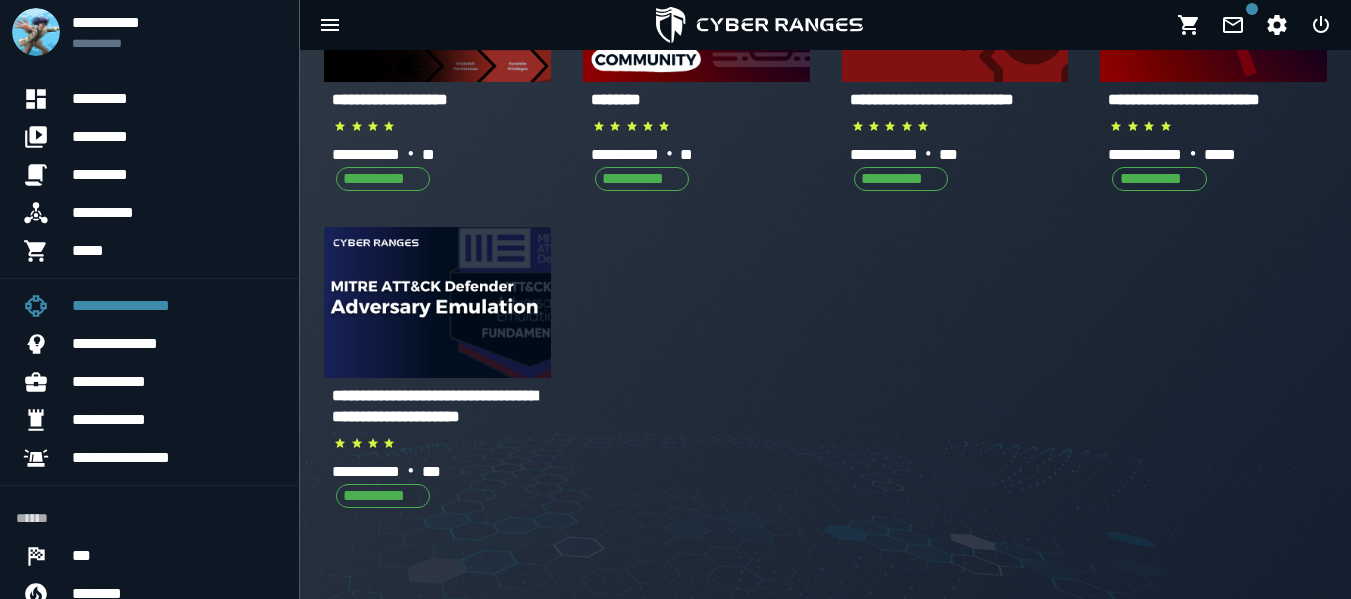 scroll, scrollTop: 0, scrollLeft: 0, axis: both 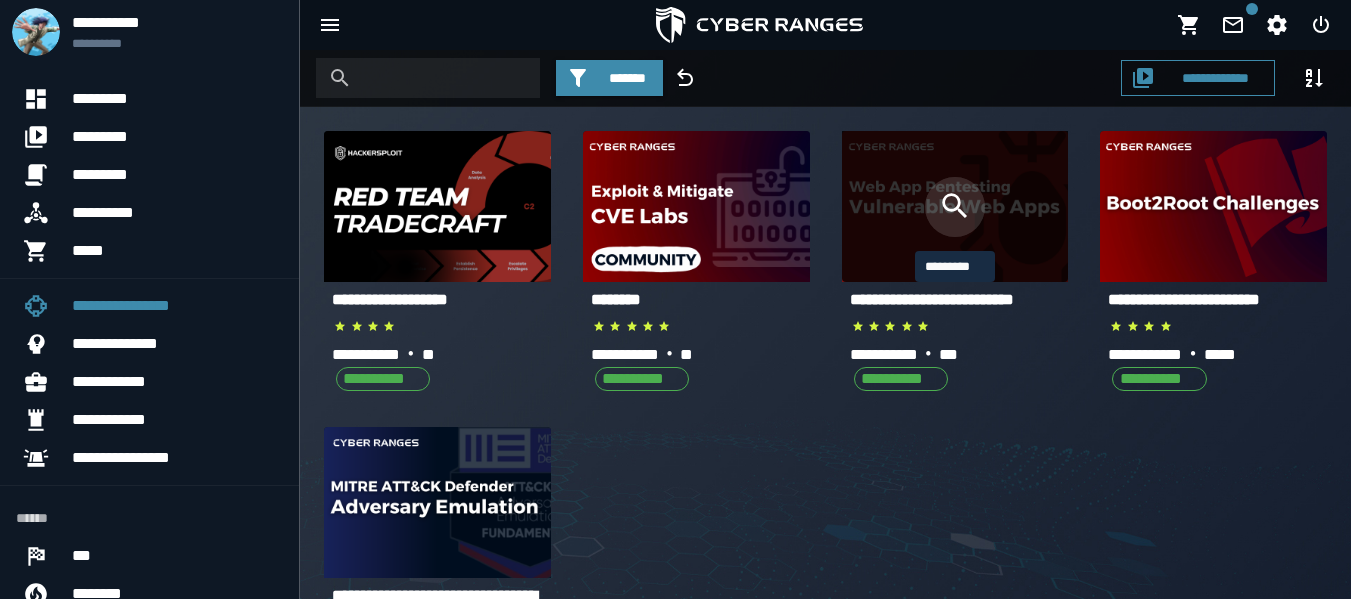 click 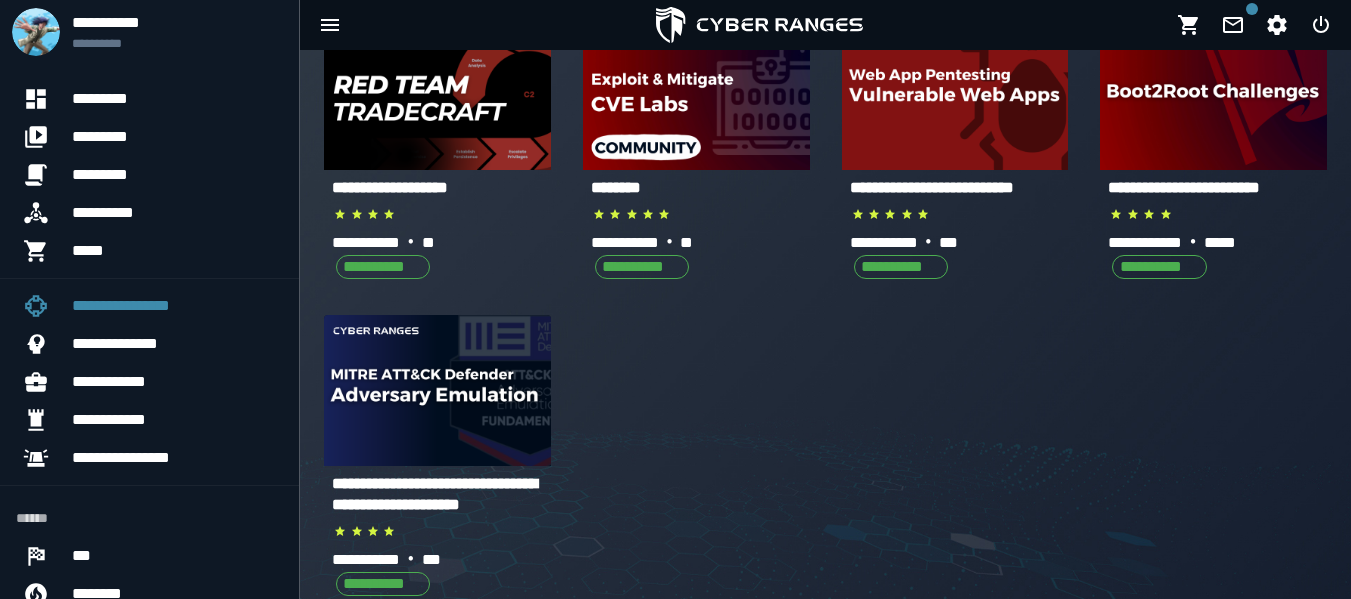 scroll, scrollTop: 0, scrollLeft: 0, axis: both 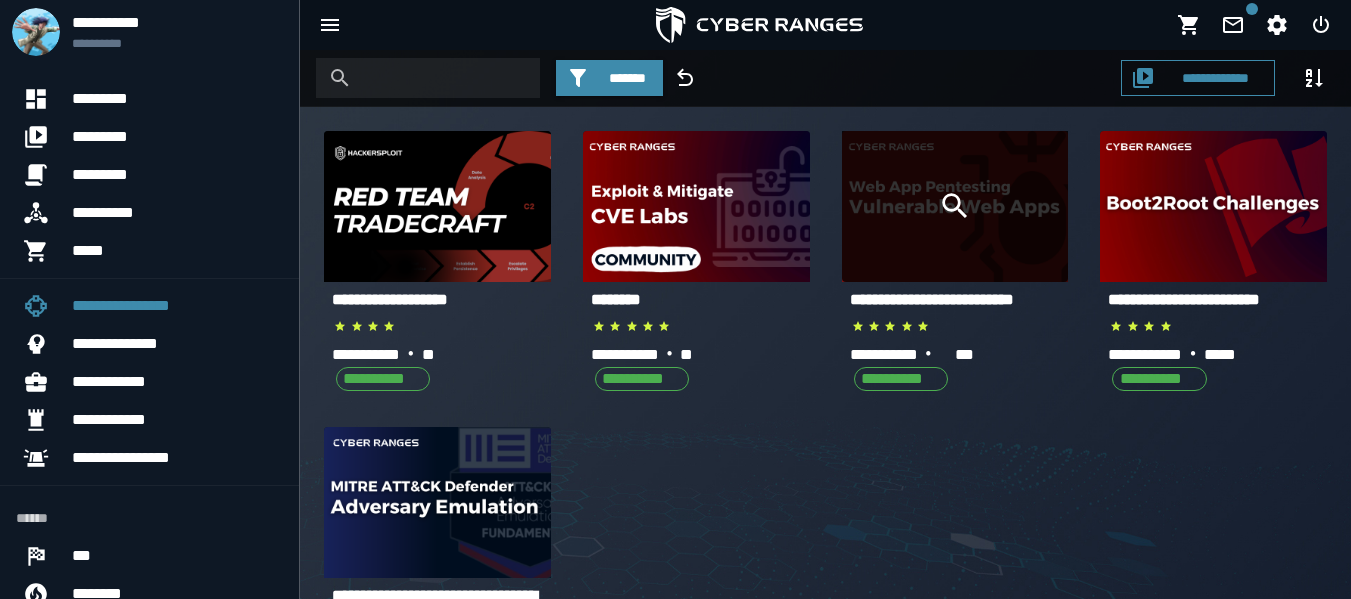 click 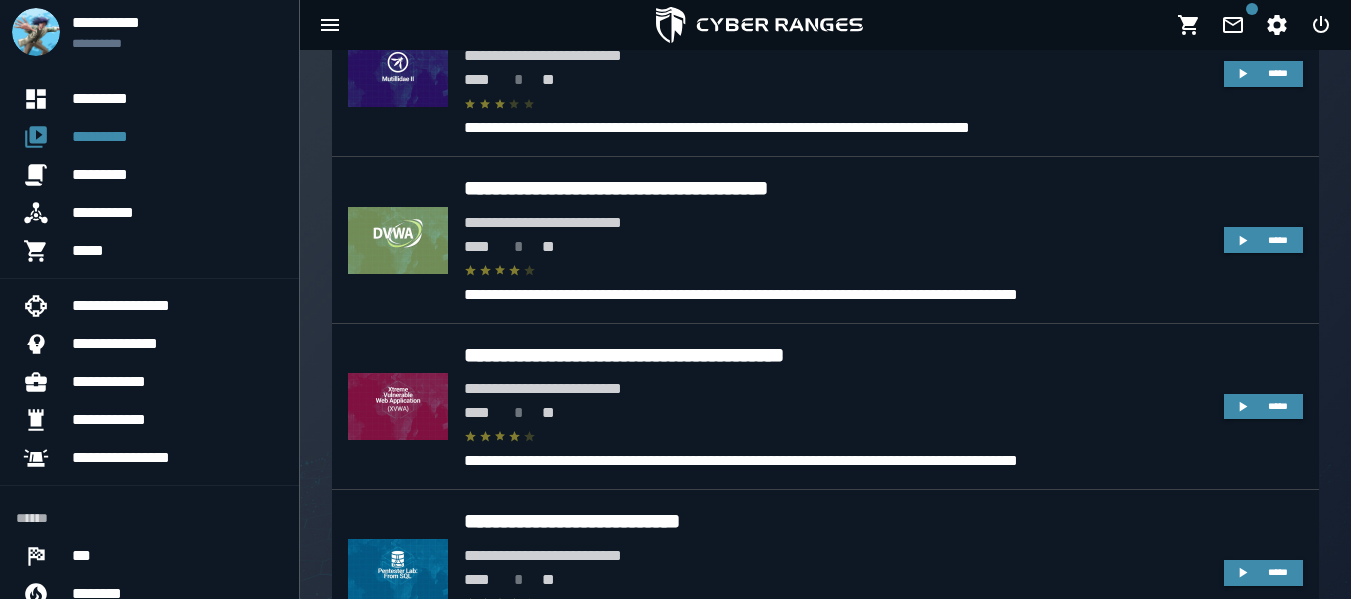 scroll, scrollTop: 500, scrollLeft: 0, axis: vertical 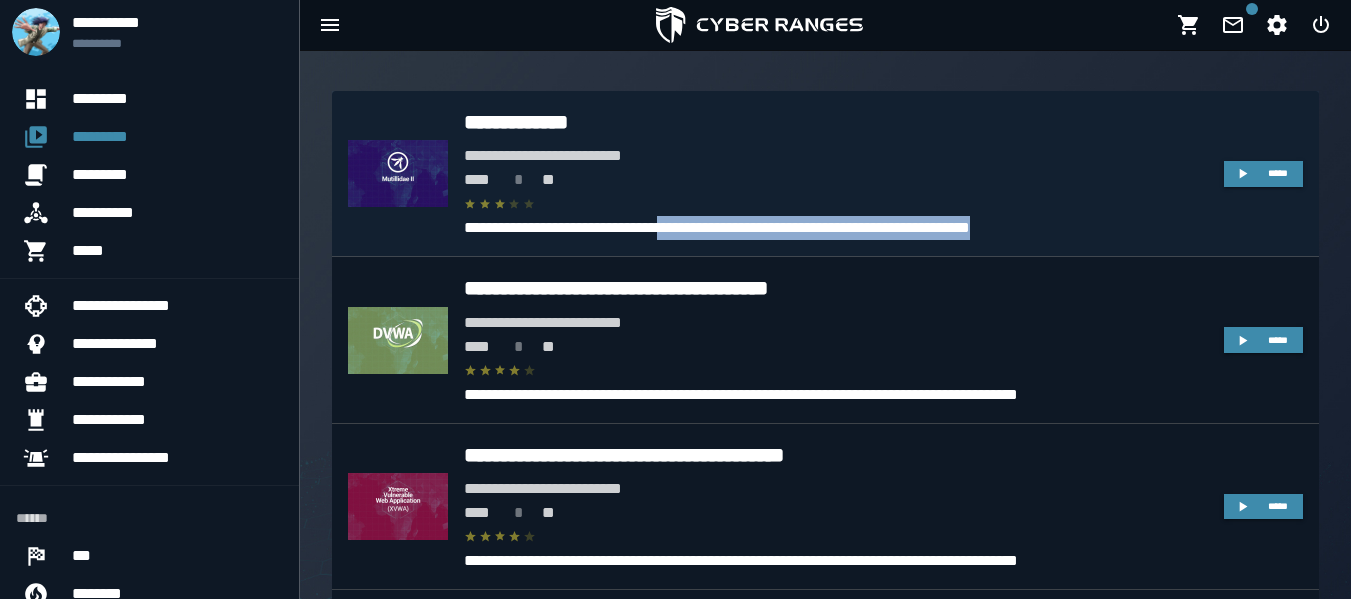 drag, startPoint x: 686, startPoint y: 222, endPoint x: 1181, endPoint y: 251, distance: 495.84875 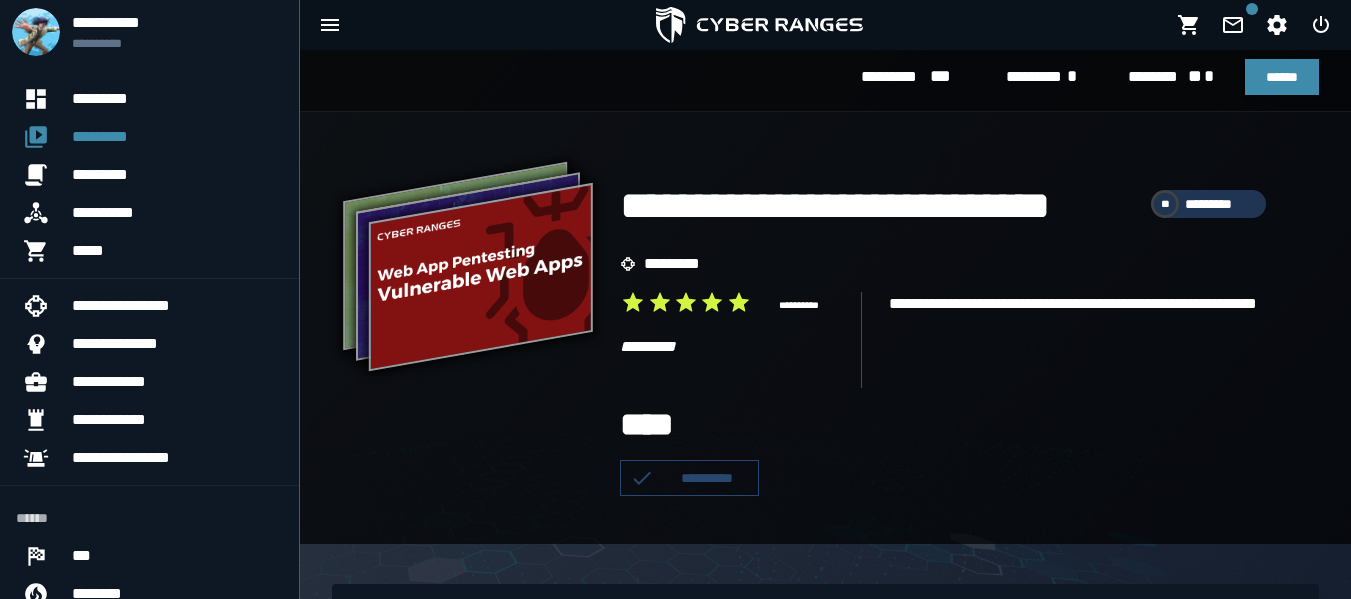 scroll, scrollTop: 0, scrollLeft: 0, axis: both 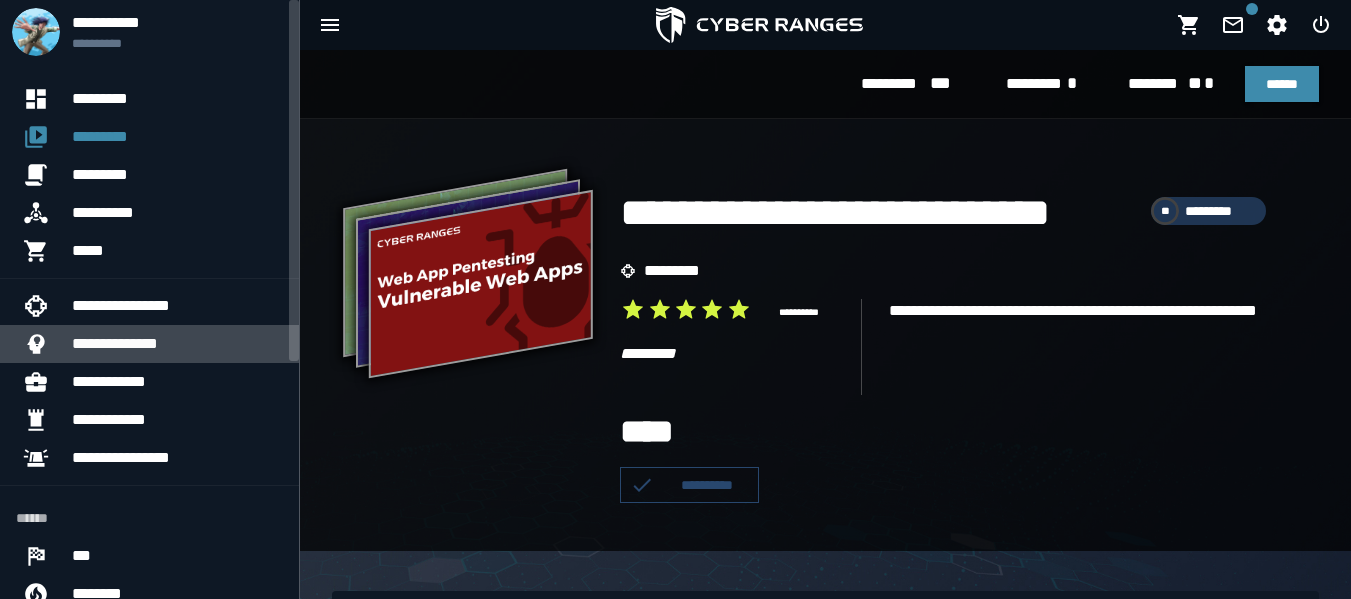 click on "**********" at bounding box center [177, 344] 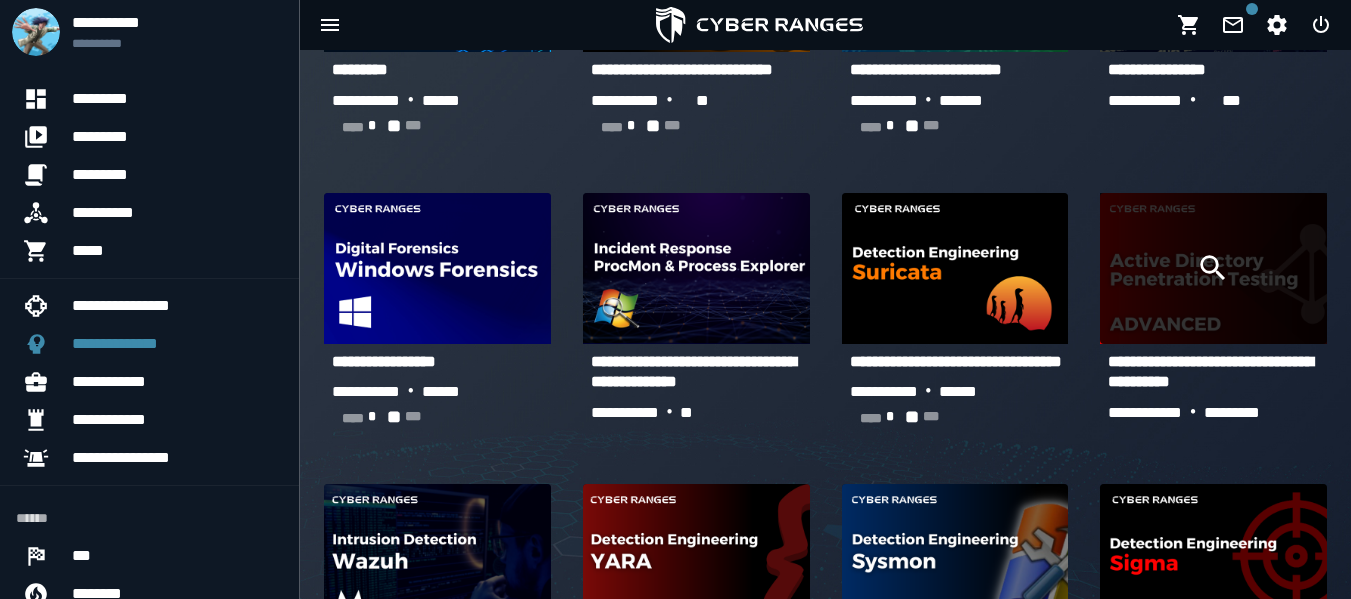scroll, scrollTop: 600, scrollLeft: 0, axis: vertical 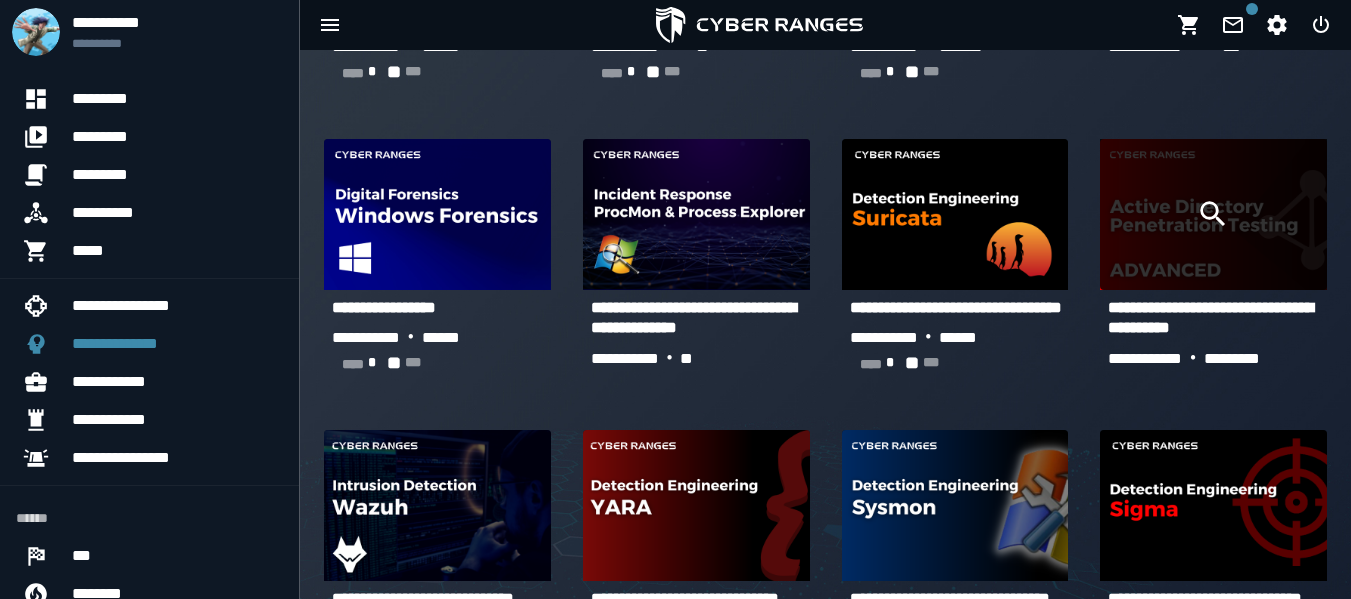 click 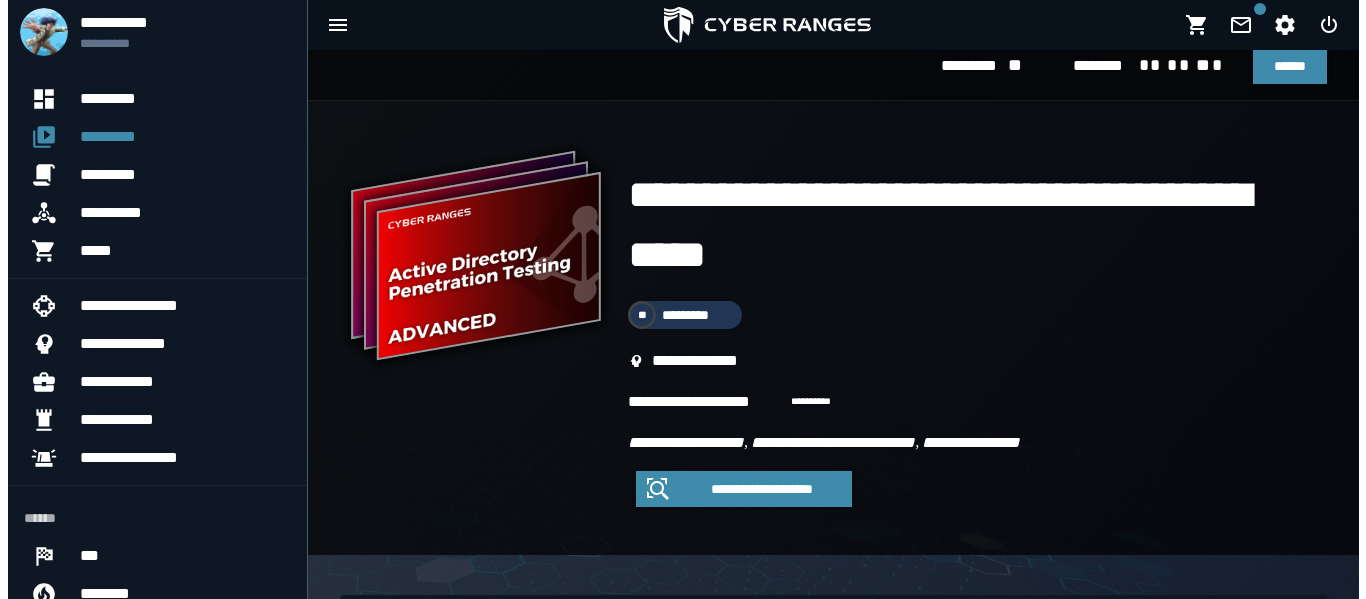 scroll, scrollTop: 0, scrollLeft: 0, axis: both 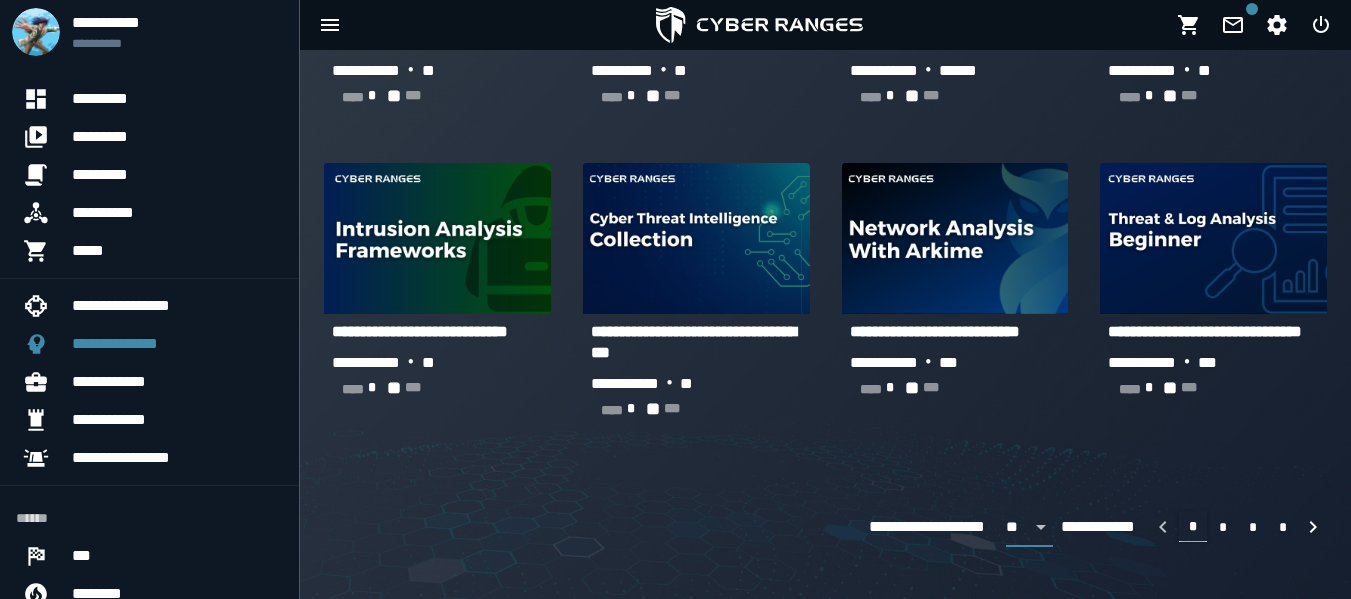 click 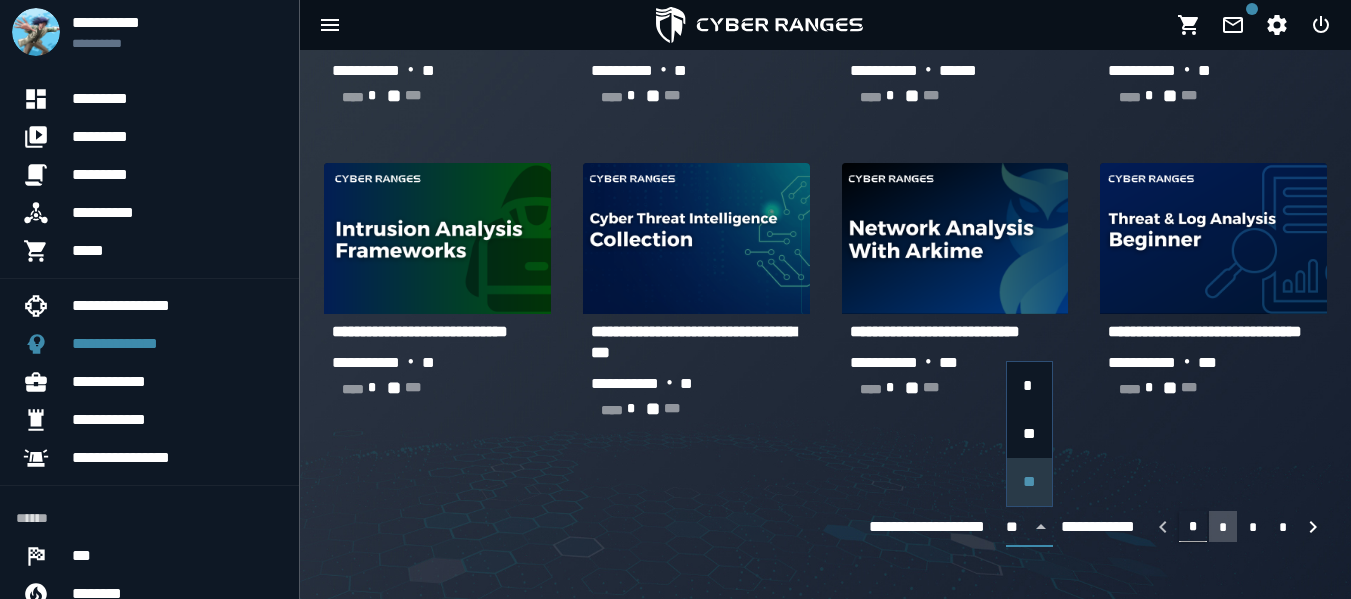 click on "*" at bounding box center [1223, 527] 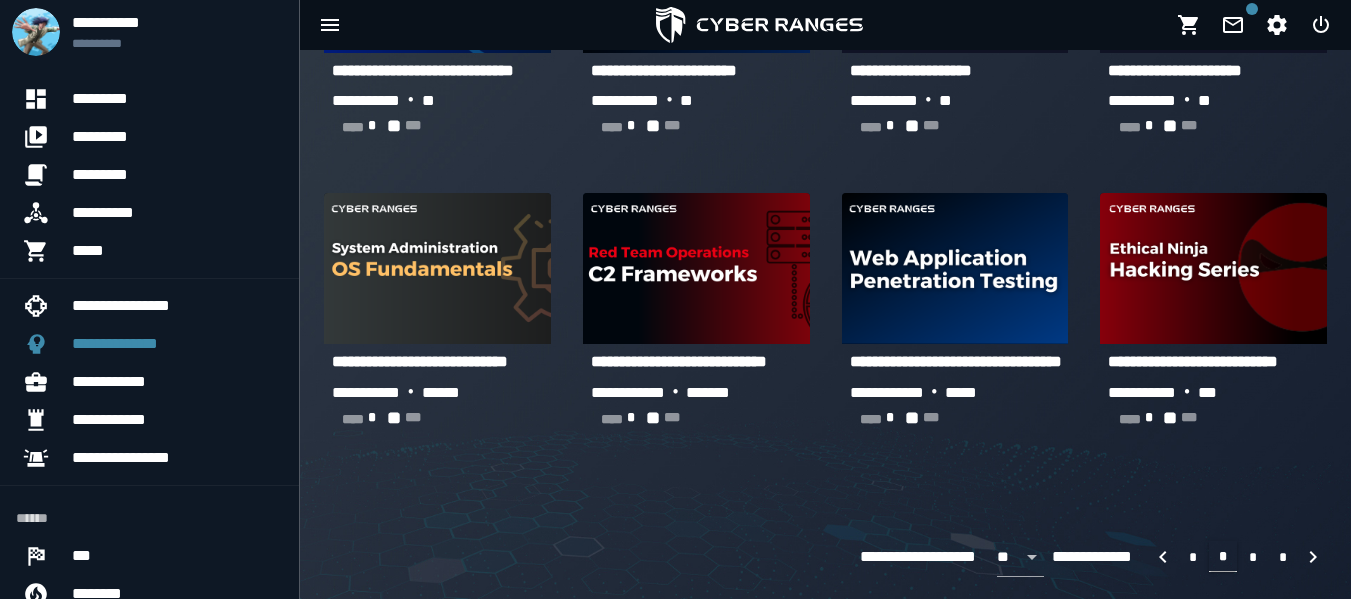 scroll, scrollTop: 1100, scrollLeft: 0, axis: vertical 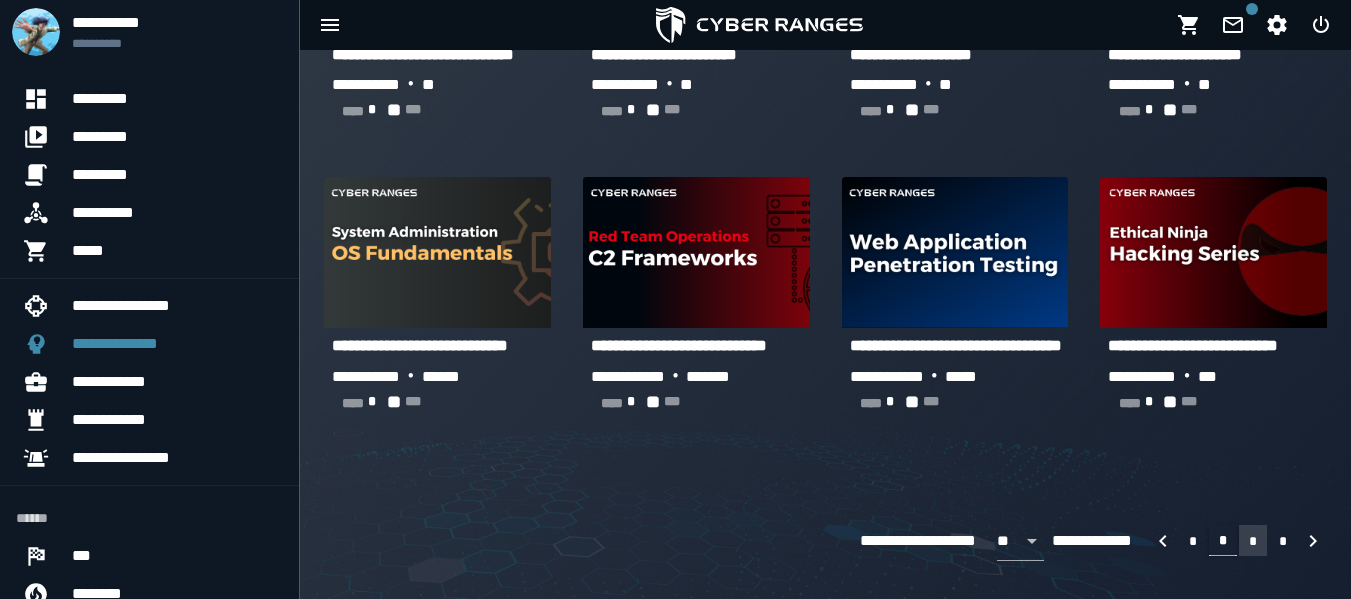 click on "*" at bounding box center (1253, 540) 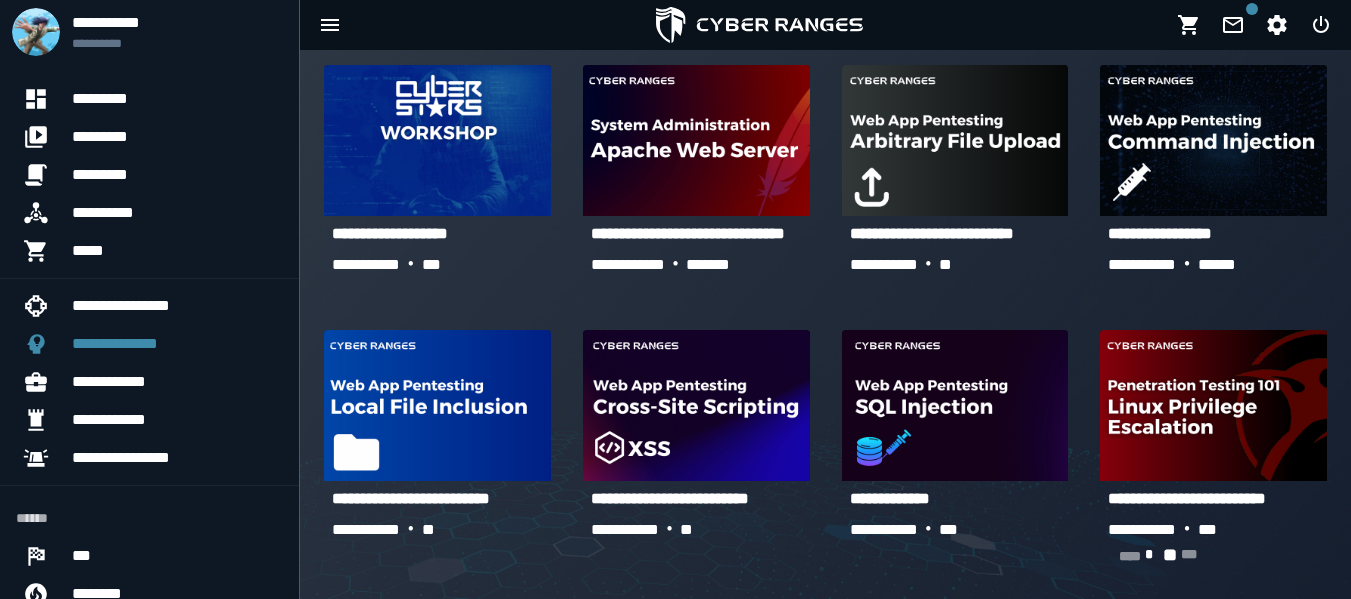 scroll, scrollTop: 100, scrollLeft: 0, axis: vertical 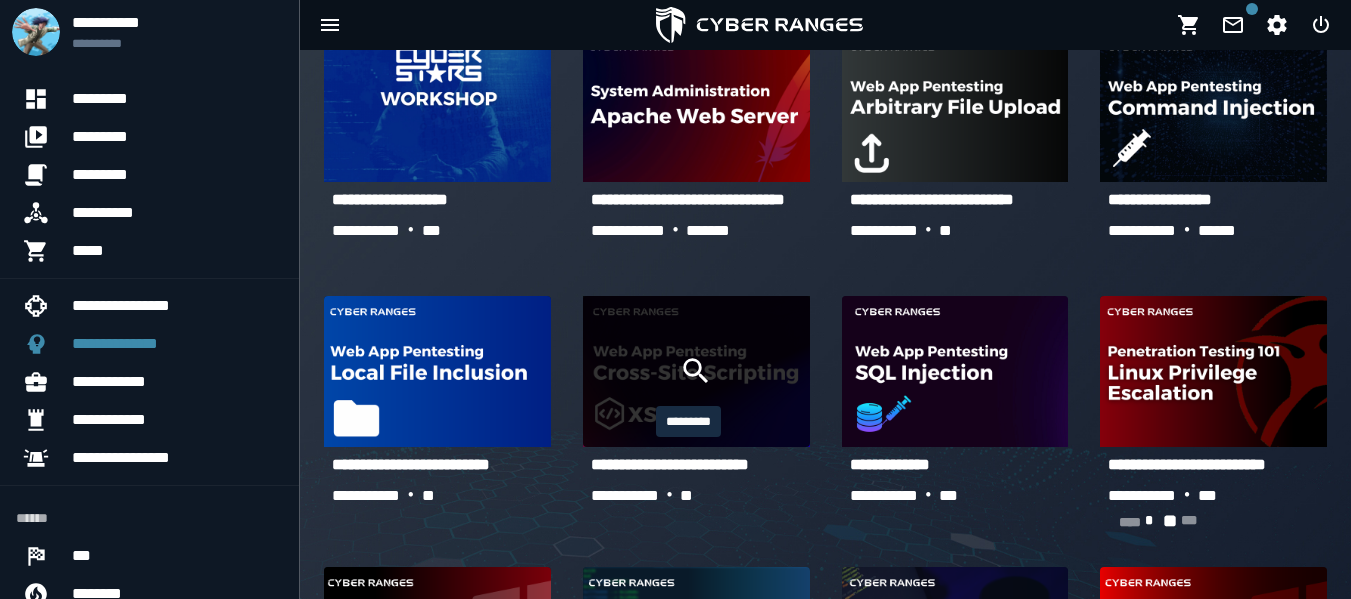 click at bounding box center [696, 371] 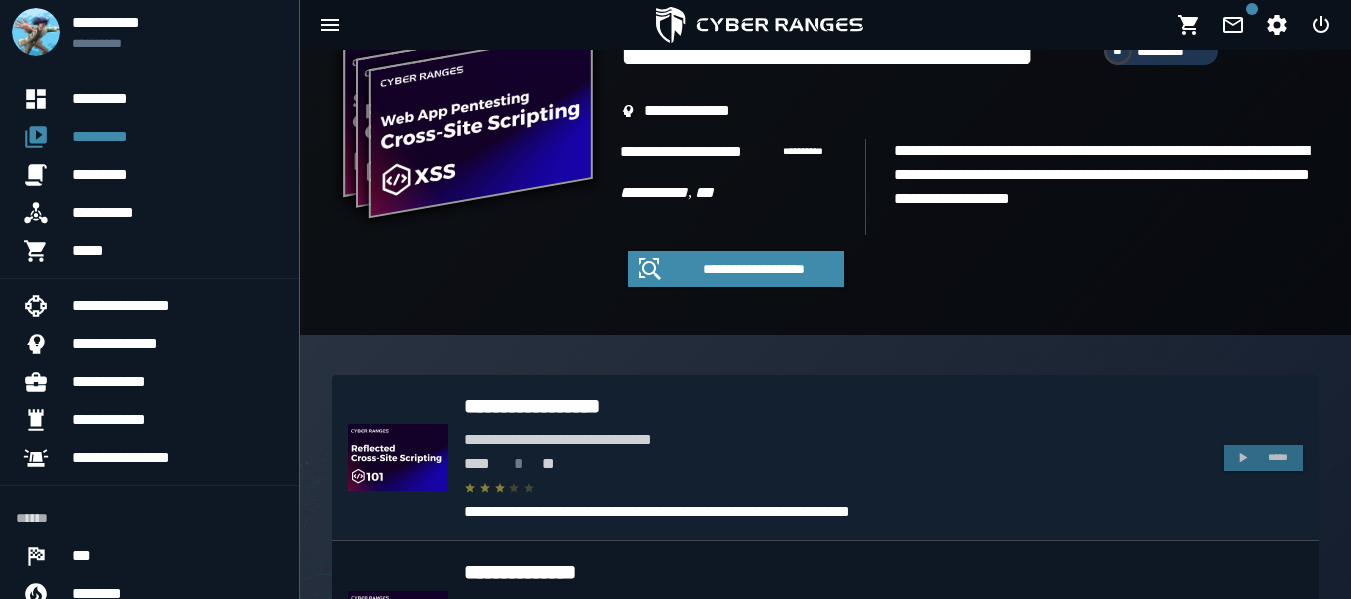 scroll, scrollTop: 200, scrollLeft: 0, axis: vertical 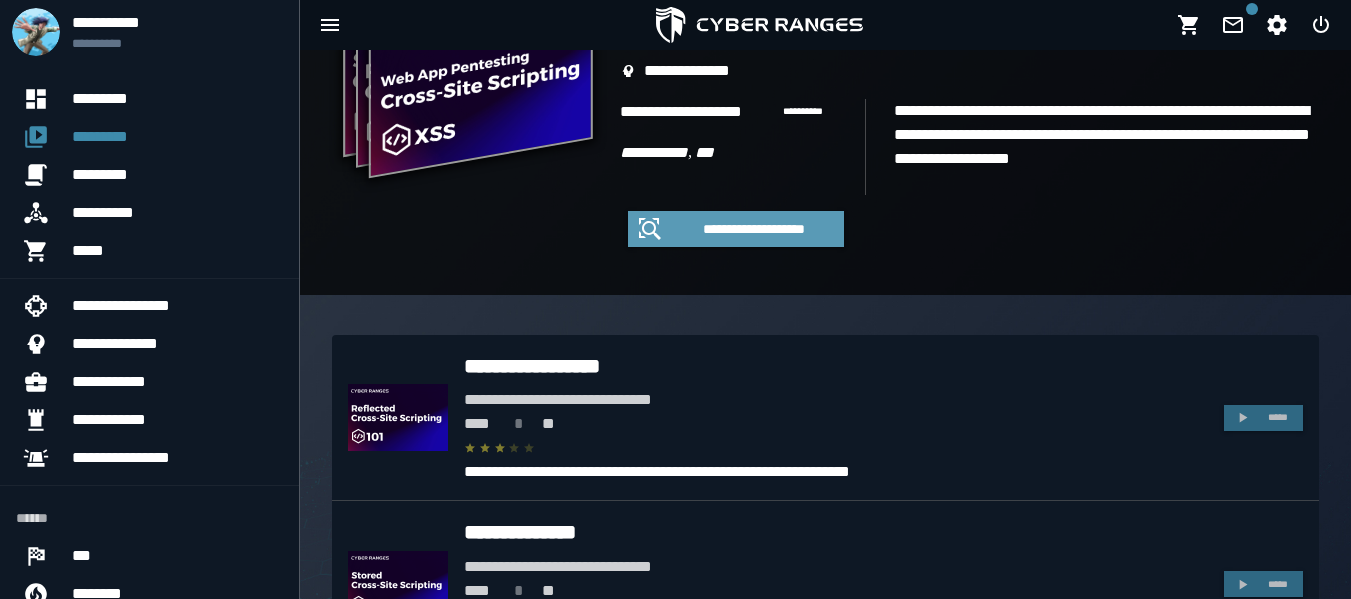 click on "**********" at bounding box center (754, 229) 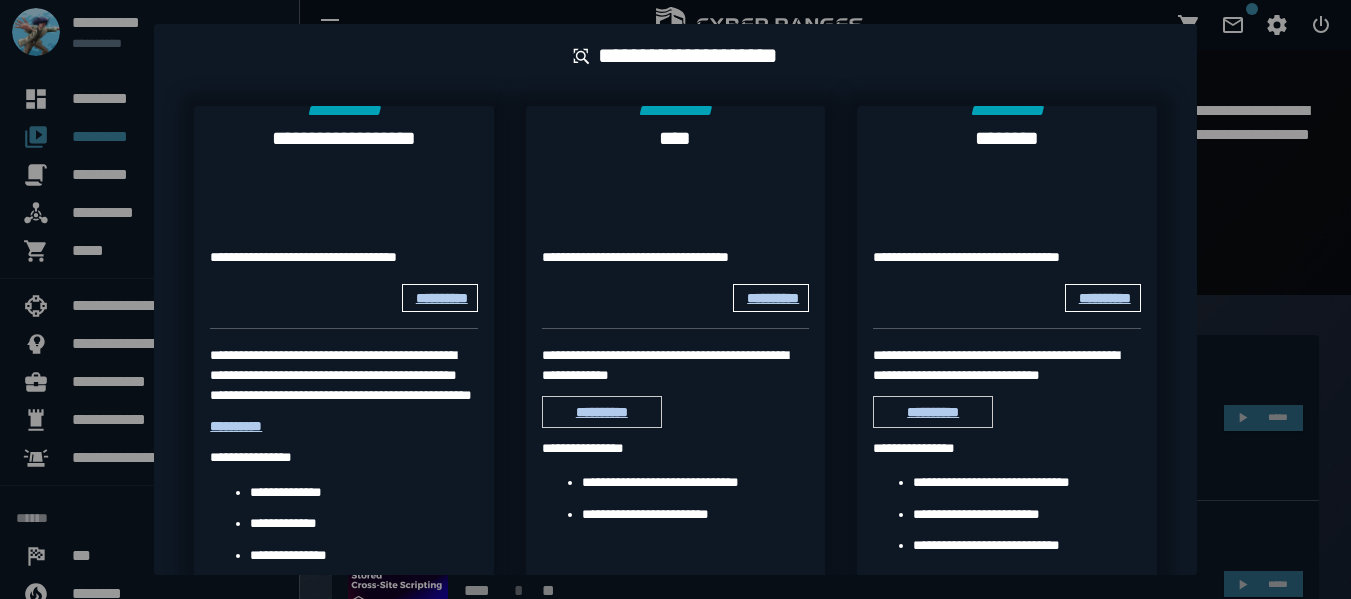 scroll, scrollTop: 0, scrollLeft: 0, axis: both 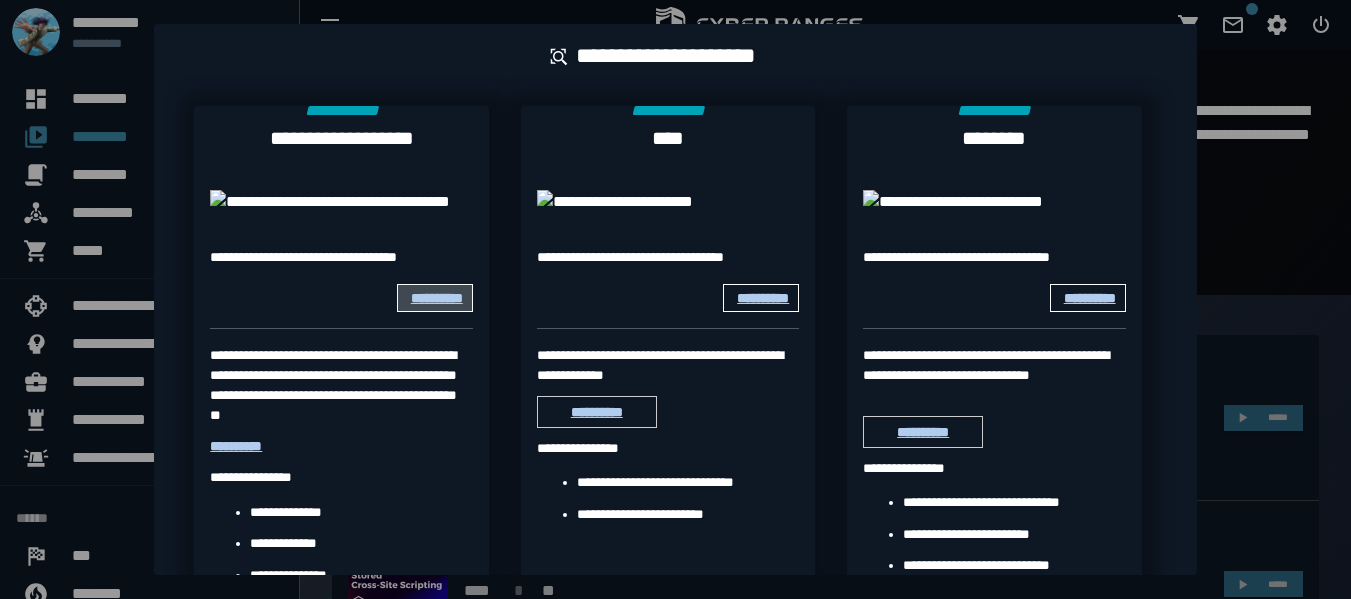click at bounding box center [675, 299] 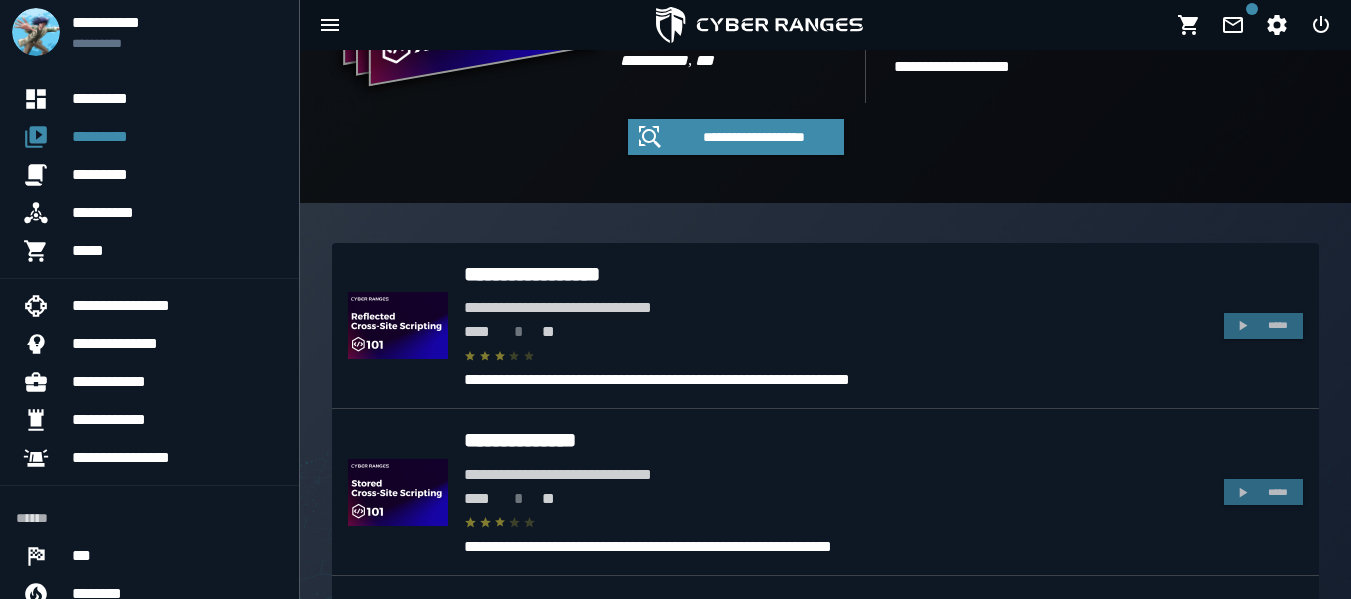 scroll, scrollTop: 300, scrollLeft: 0, axis: vertical 